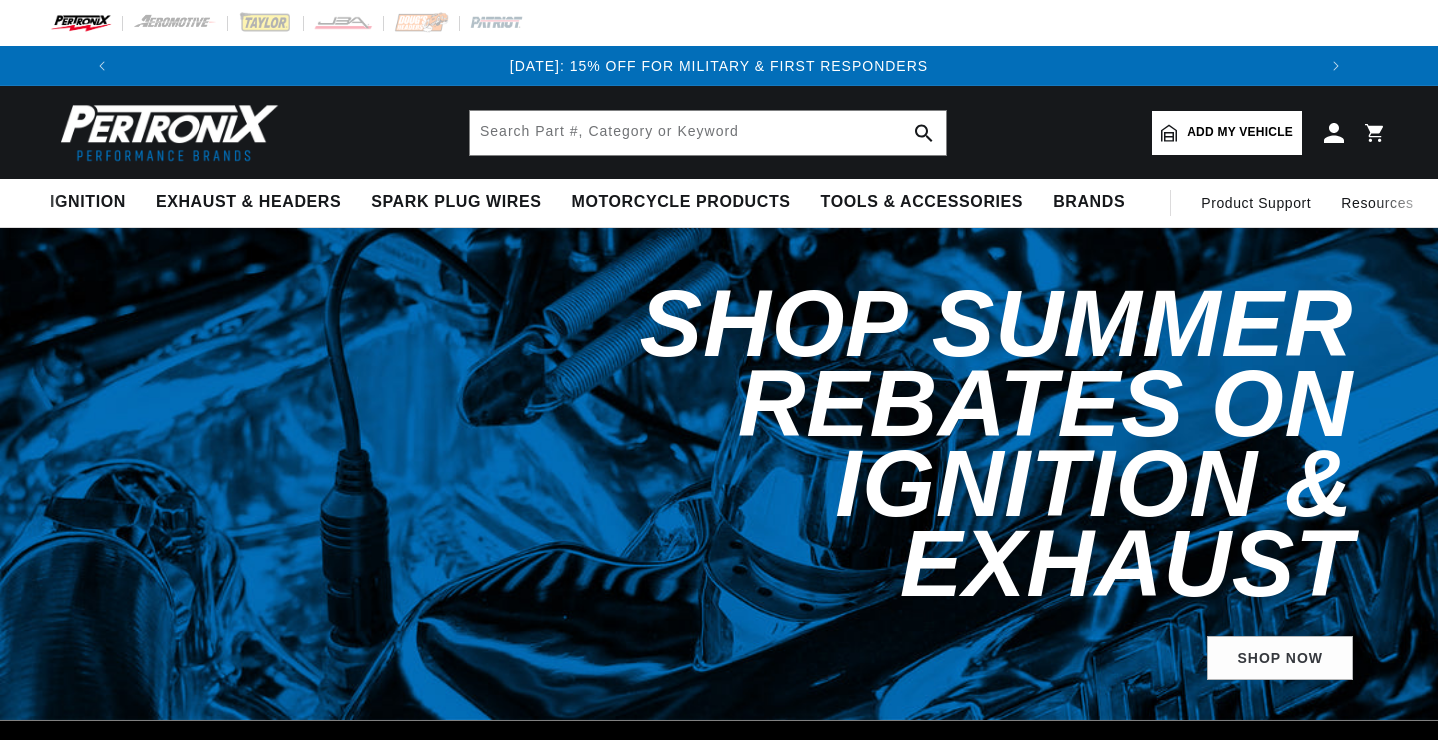 scroll, scrollTop: 0, scrollLeft: 0, axis: both 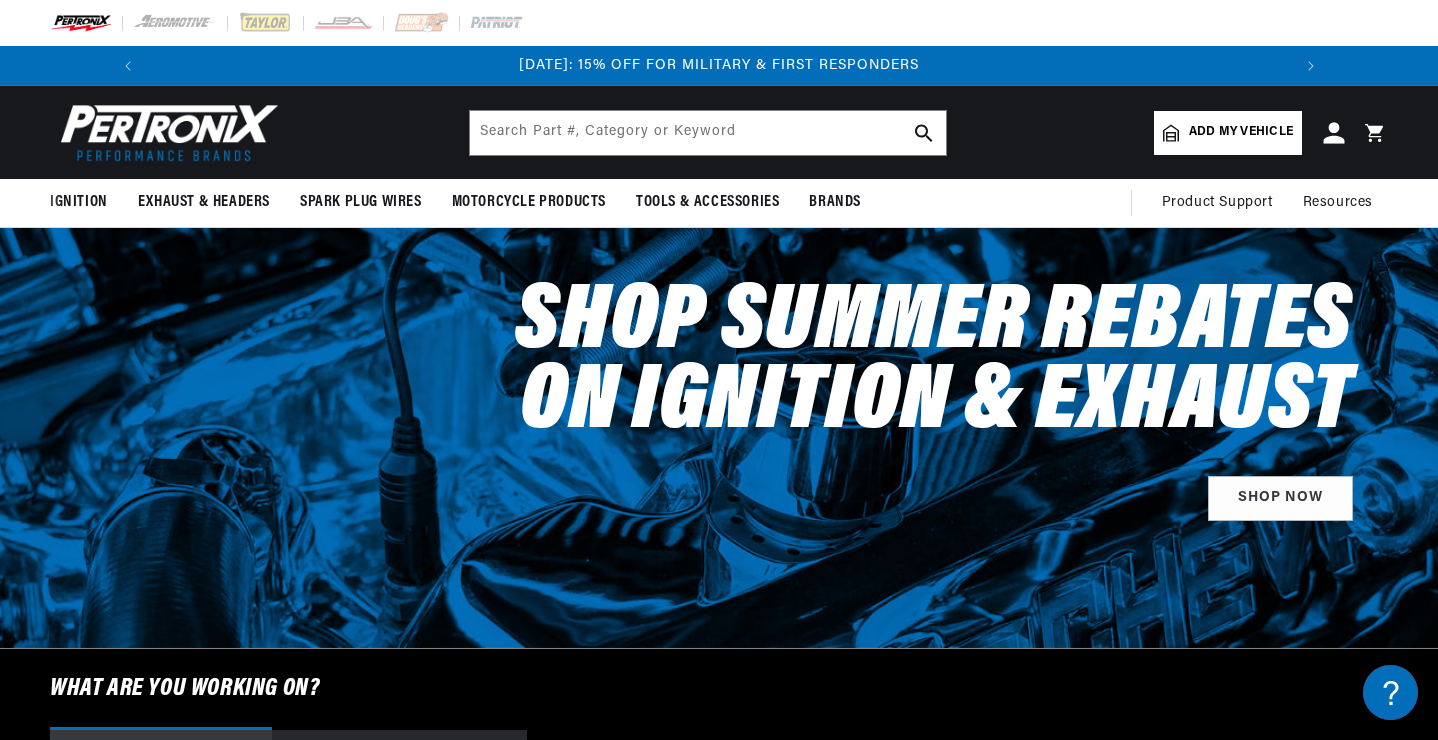 click 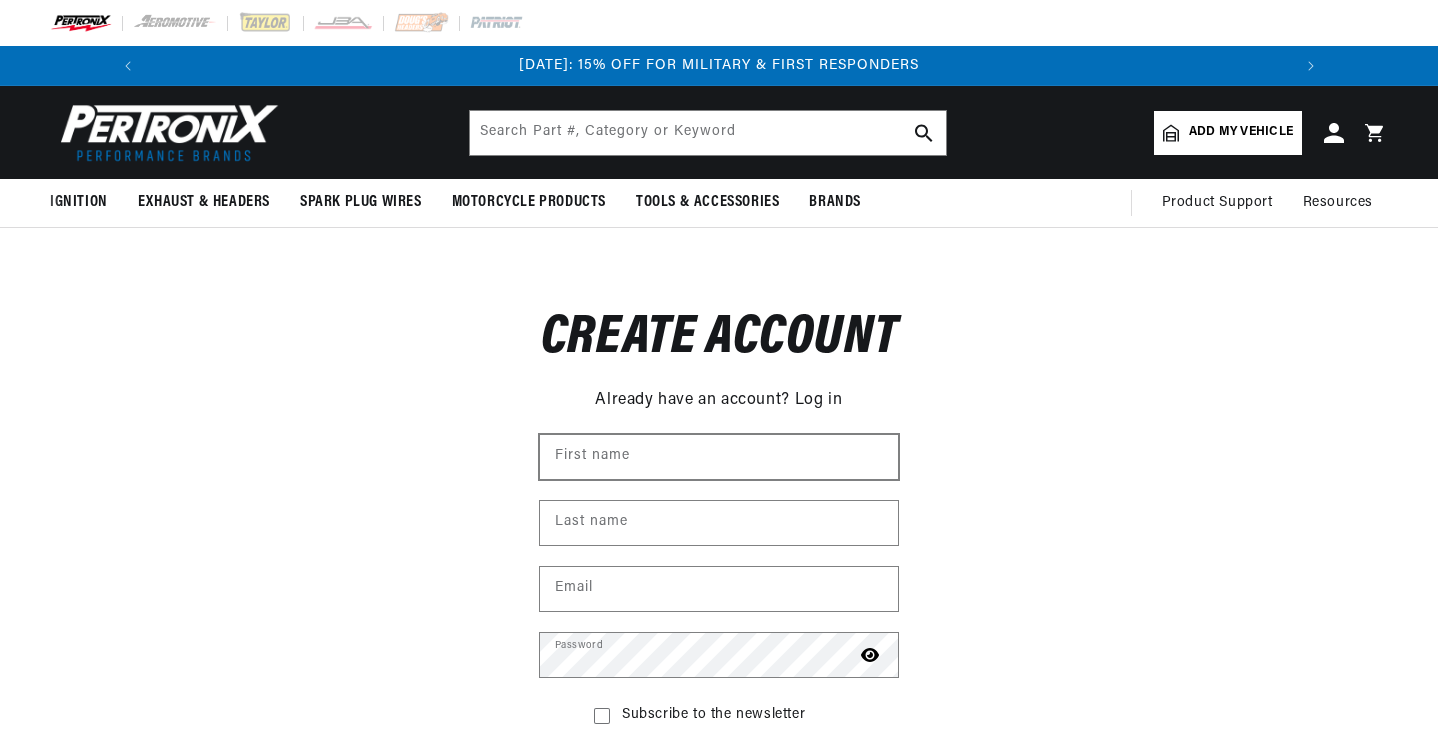 scroll, scrollTop: 0, scrollLeft: 0, axis: both 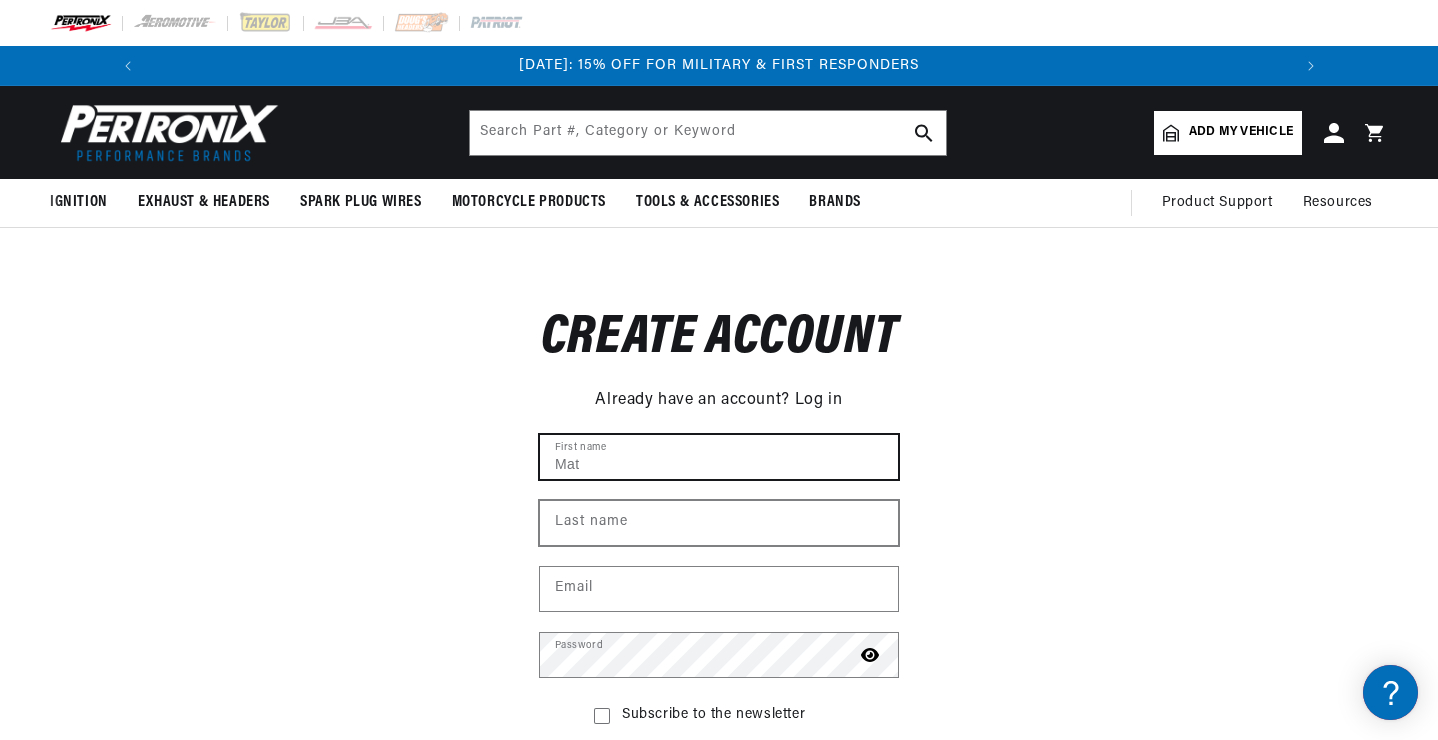 type on "Mat" 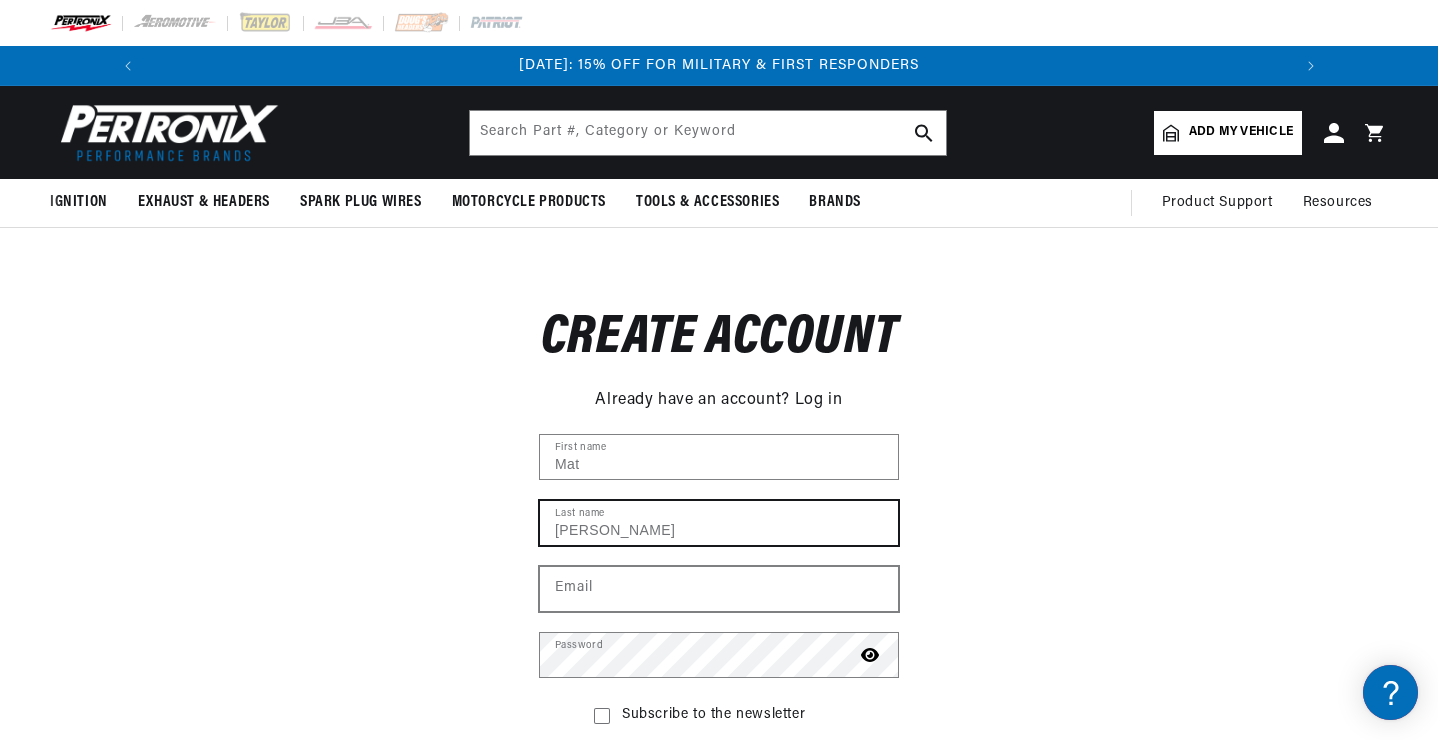 type on "Shelton" 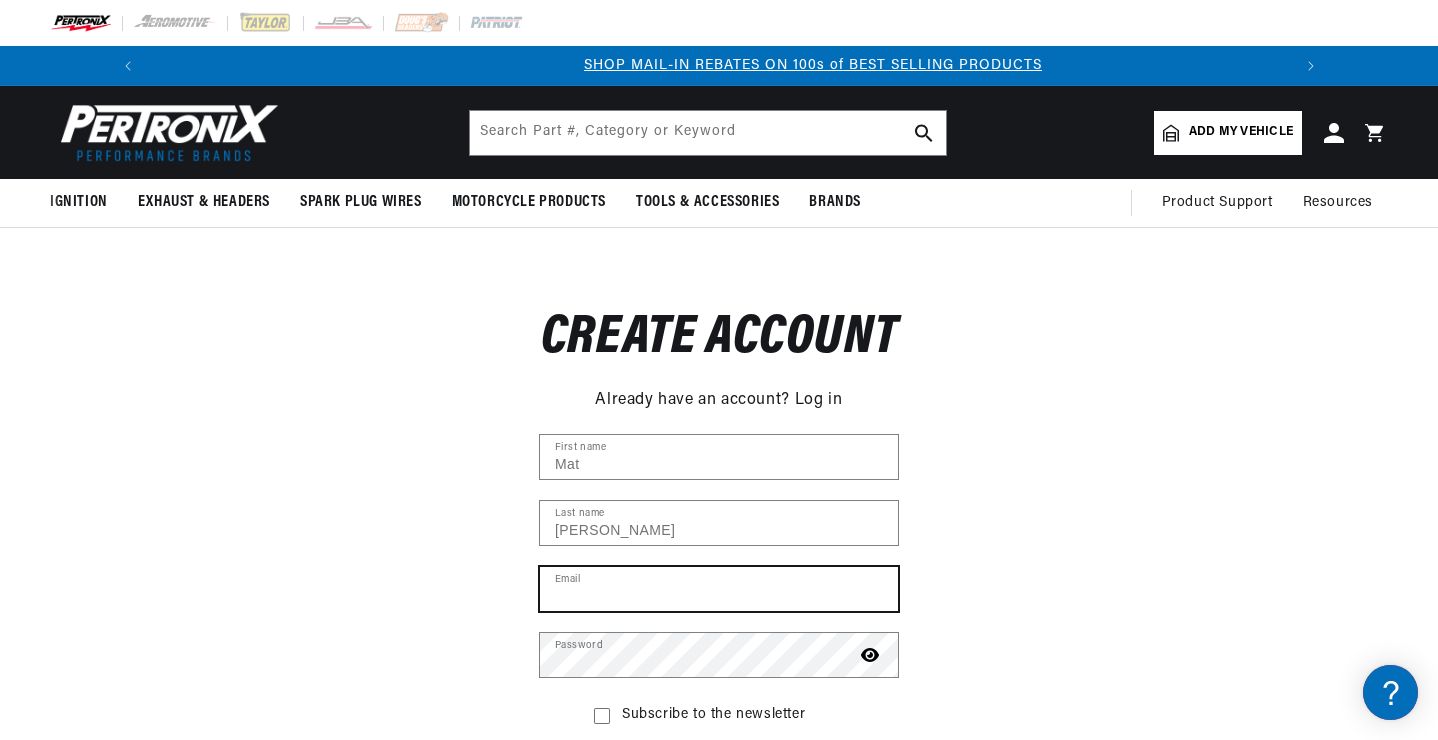 click on "Email" at bounding box center [719, 589] 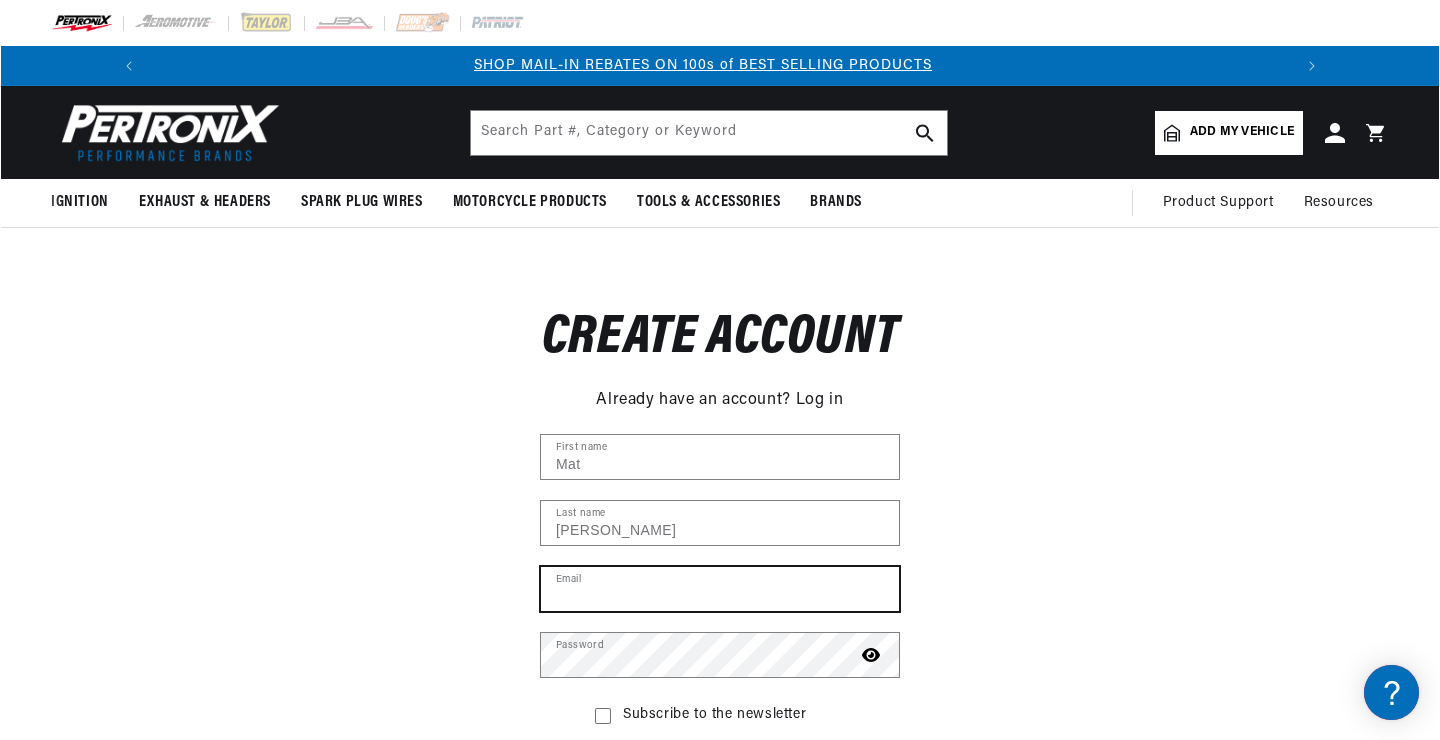 scroll, scrollTop: 0, scrollLeft: 1181, axis: horizontal 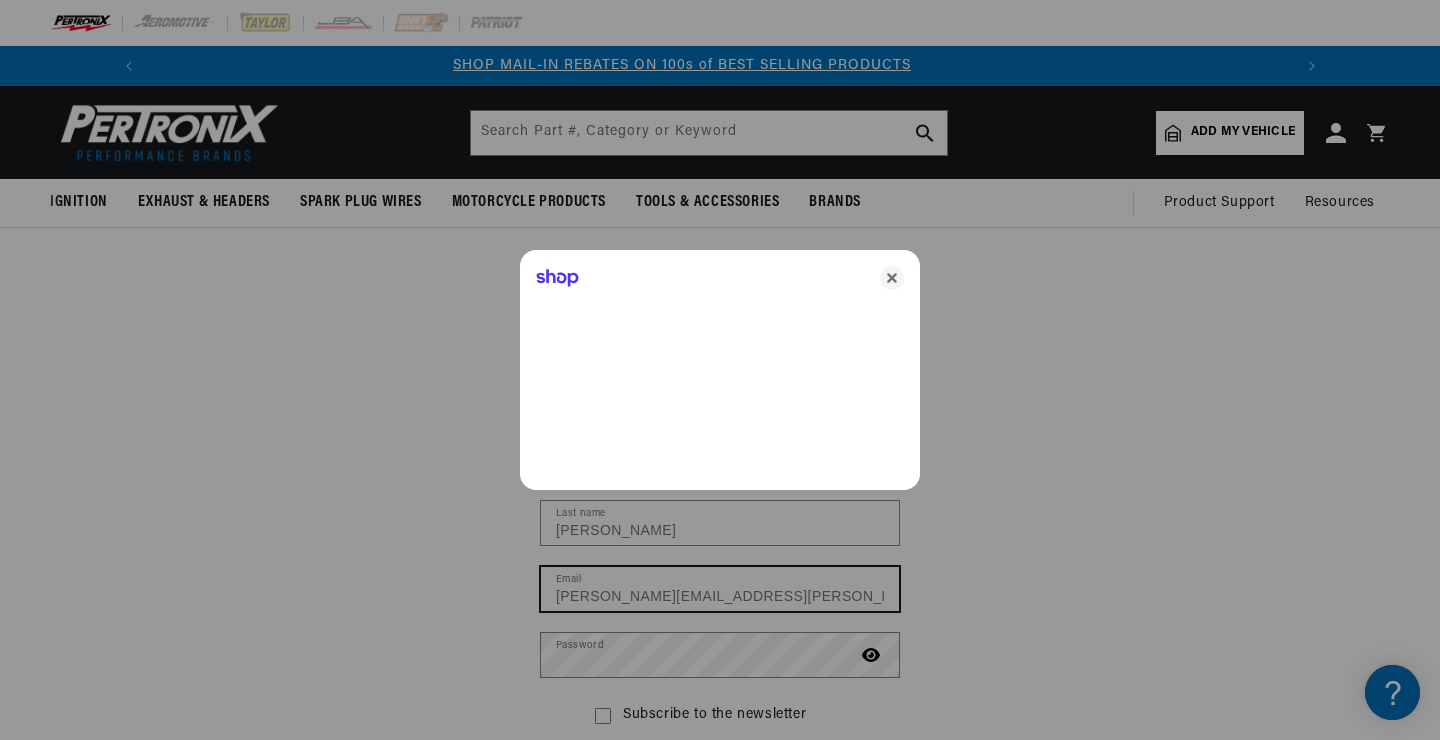 type on "sheltons@shaw.ca" 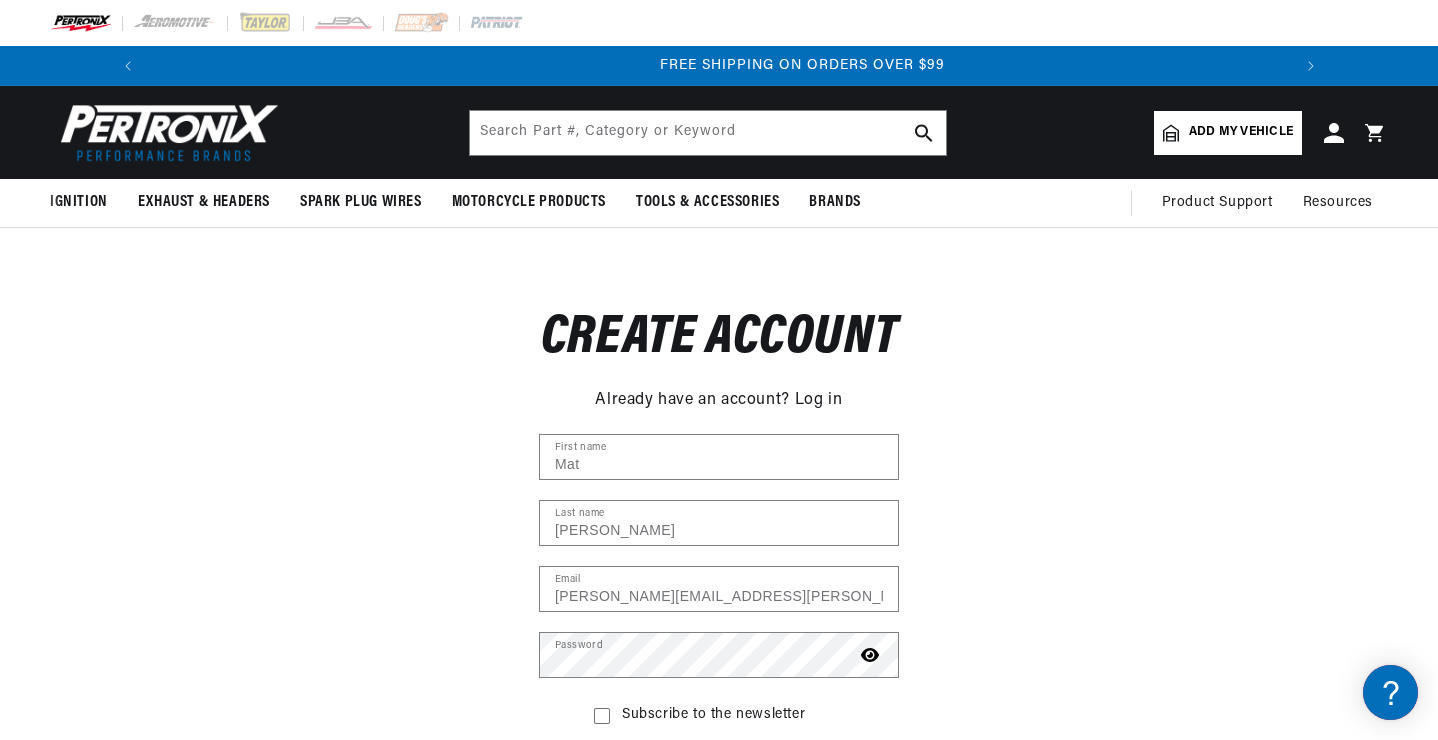 scroll, scrollTop: 0, scrollLeft: 2363, axis: horizontal 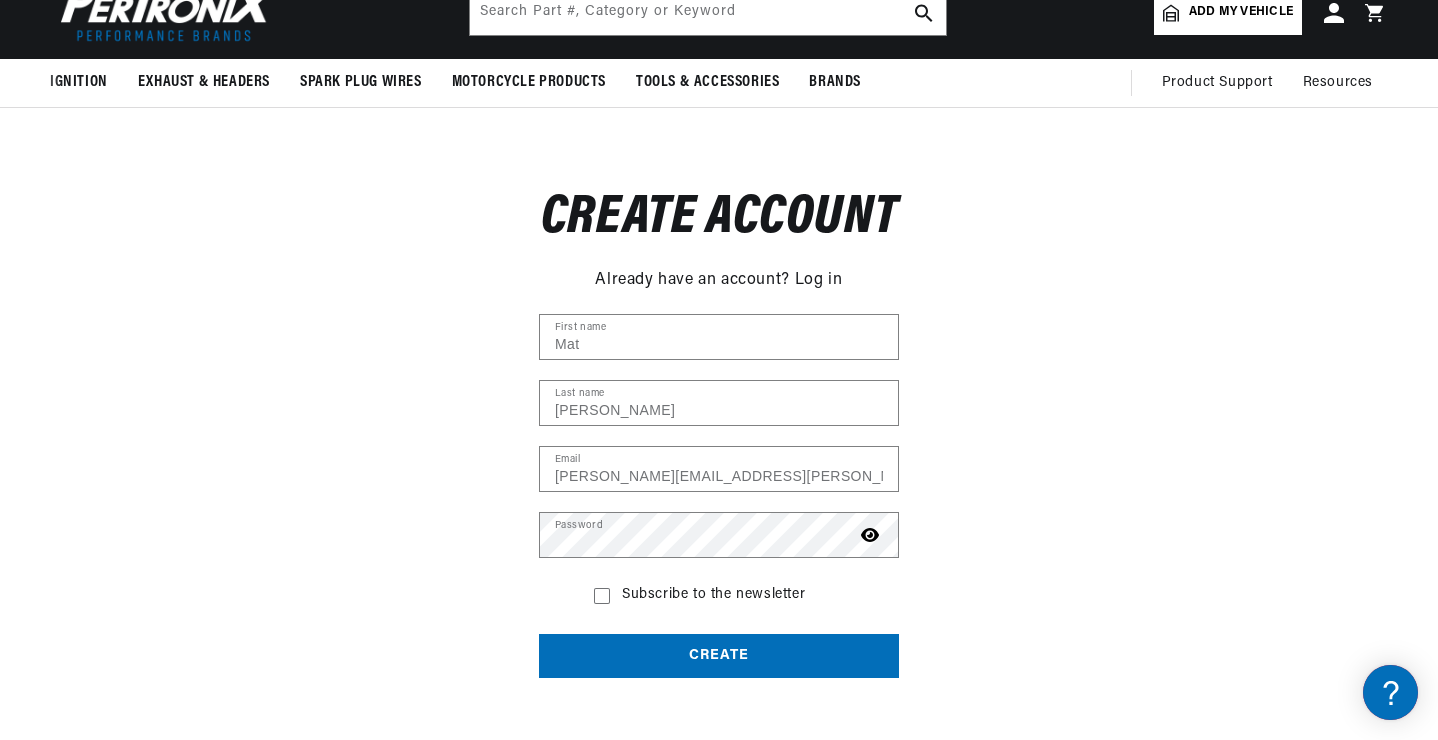 click 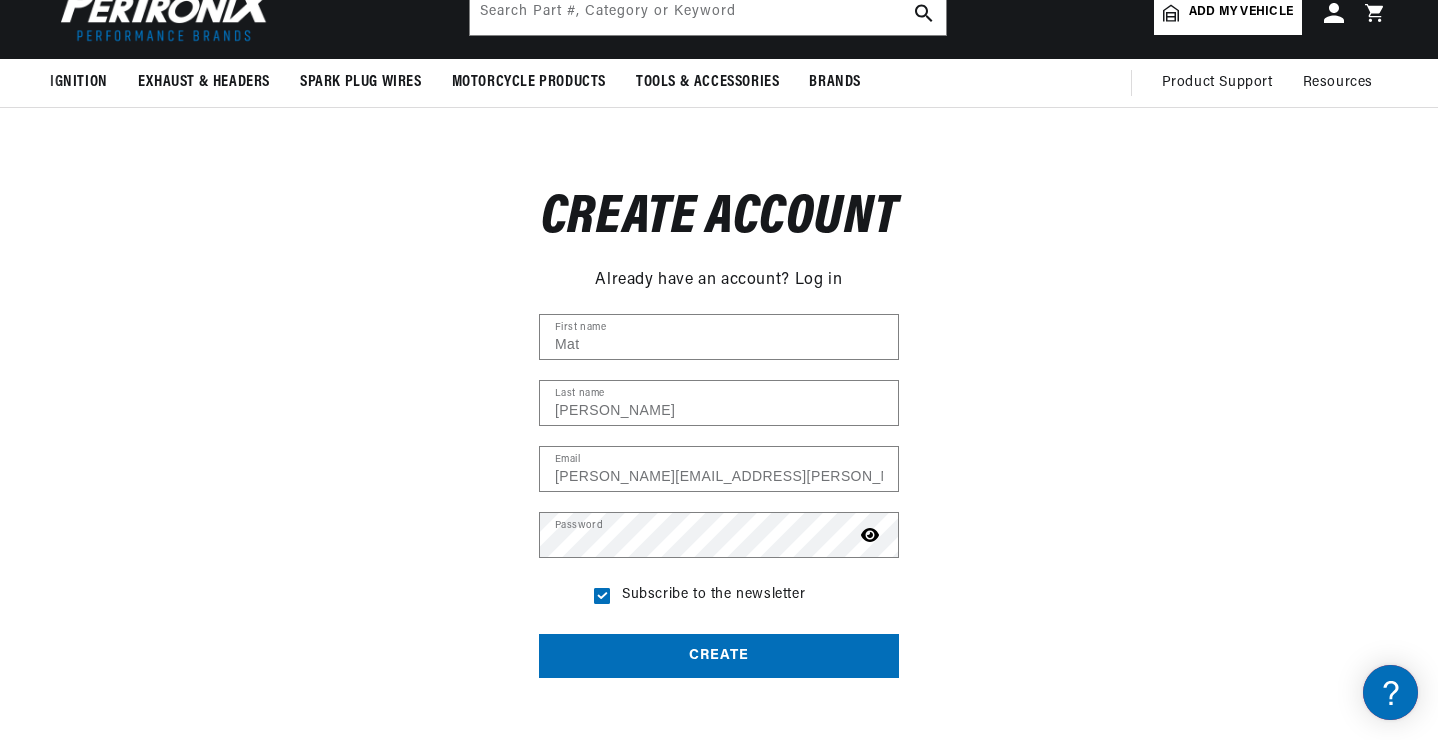 scroll, scrollTop: 0, scrollLeft: 1181, axis: horizontal 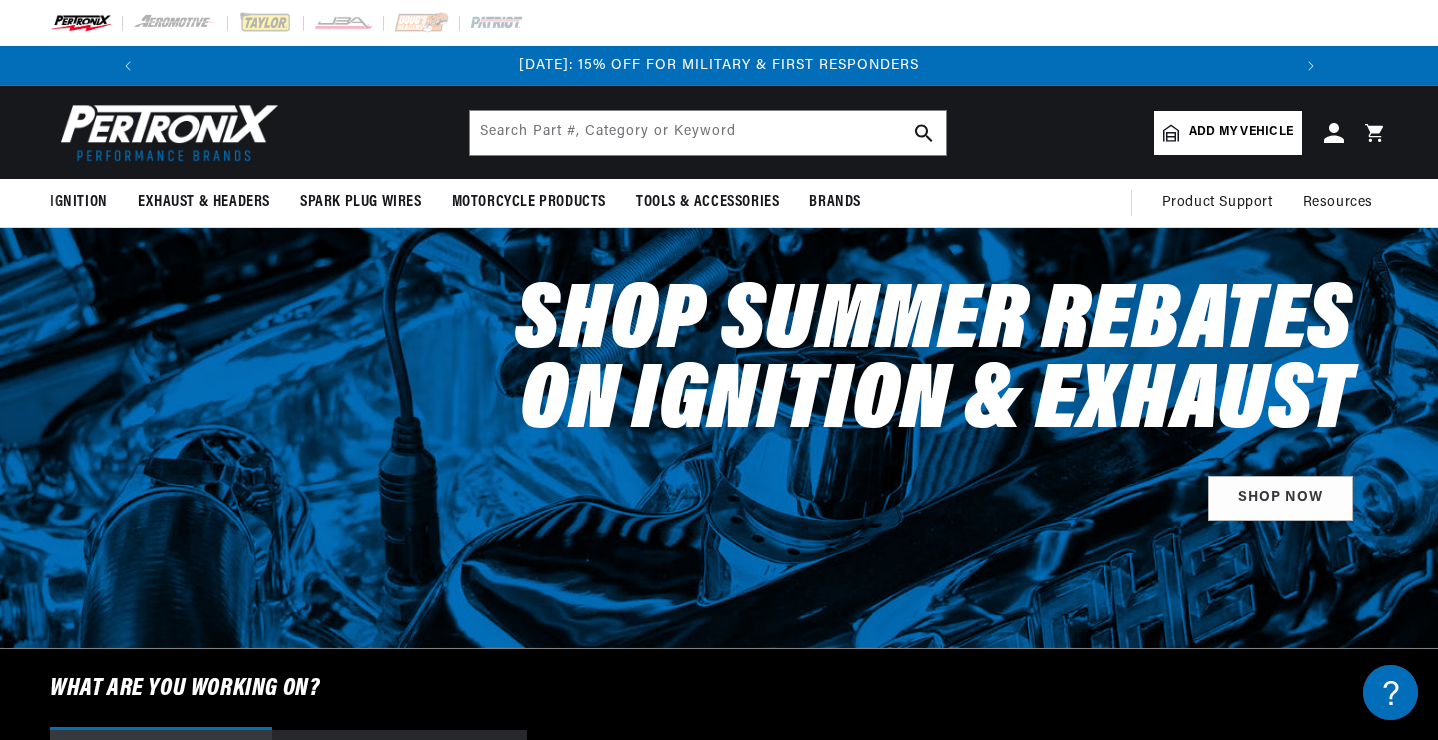 click on "Add my vehicle" at bounding box center (1241, 132) 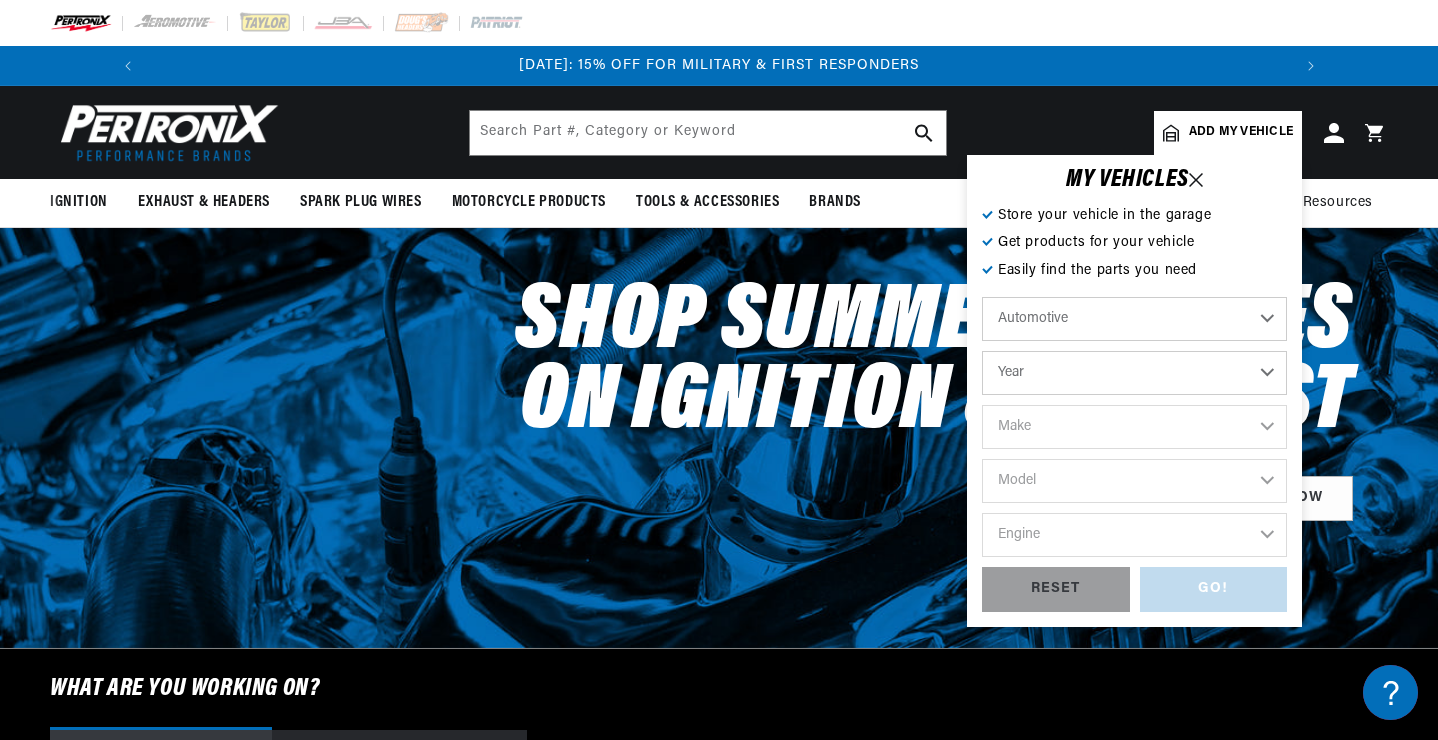 scroll, scrollTop: 0, scrollLeft: 1181, axis: horizontal 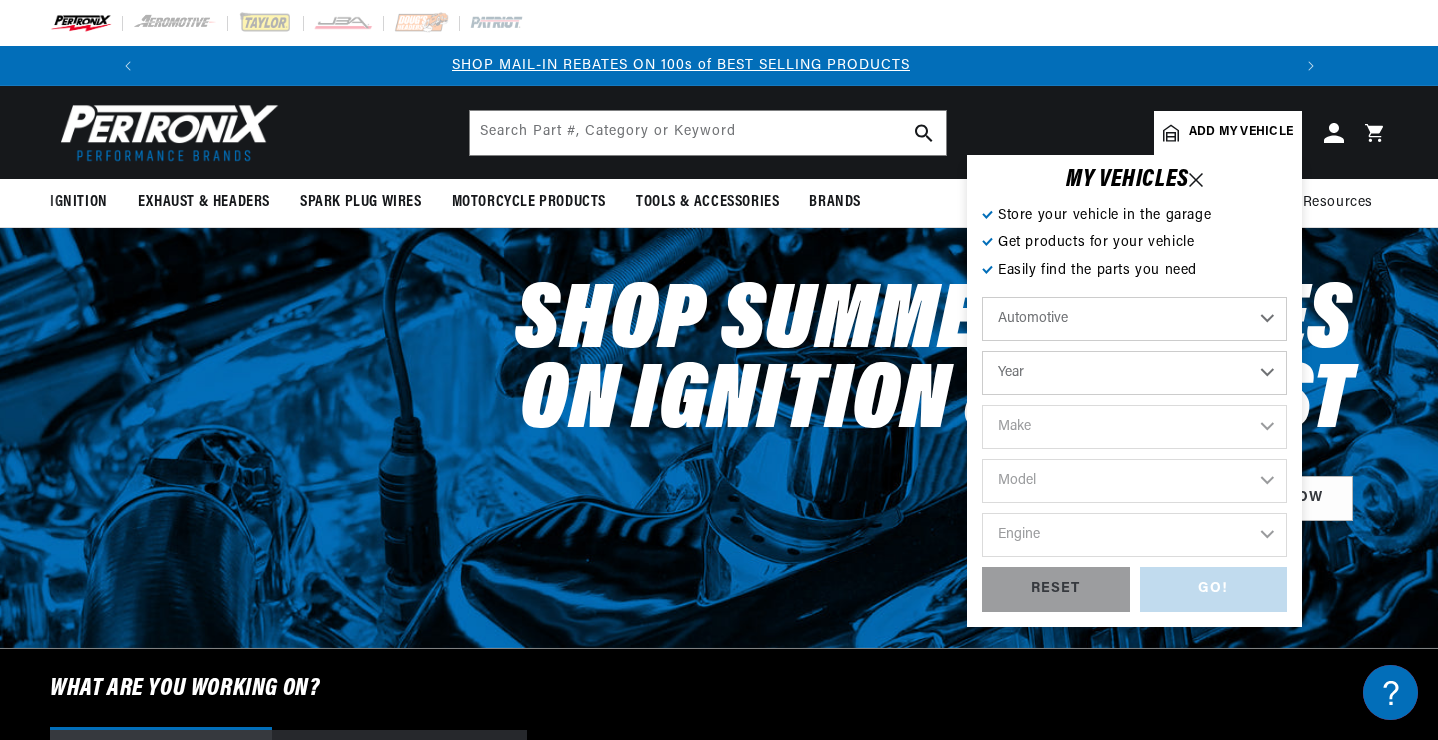 select on "1974" 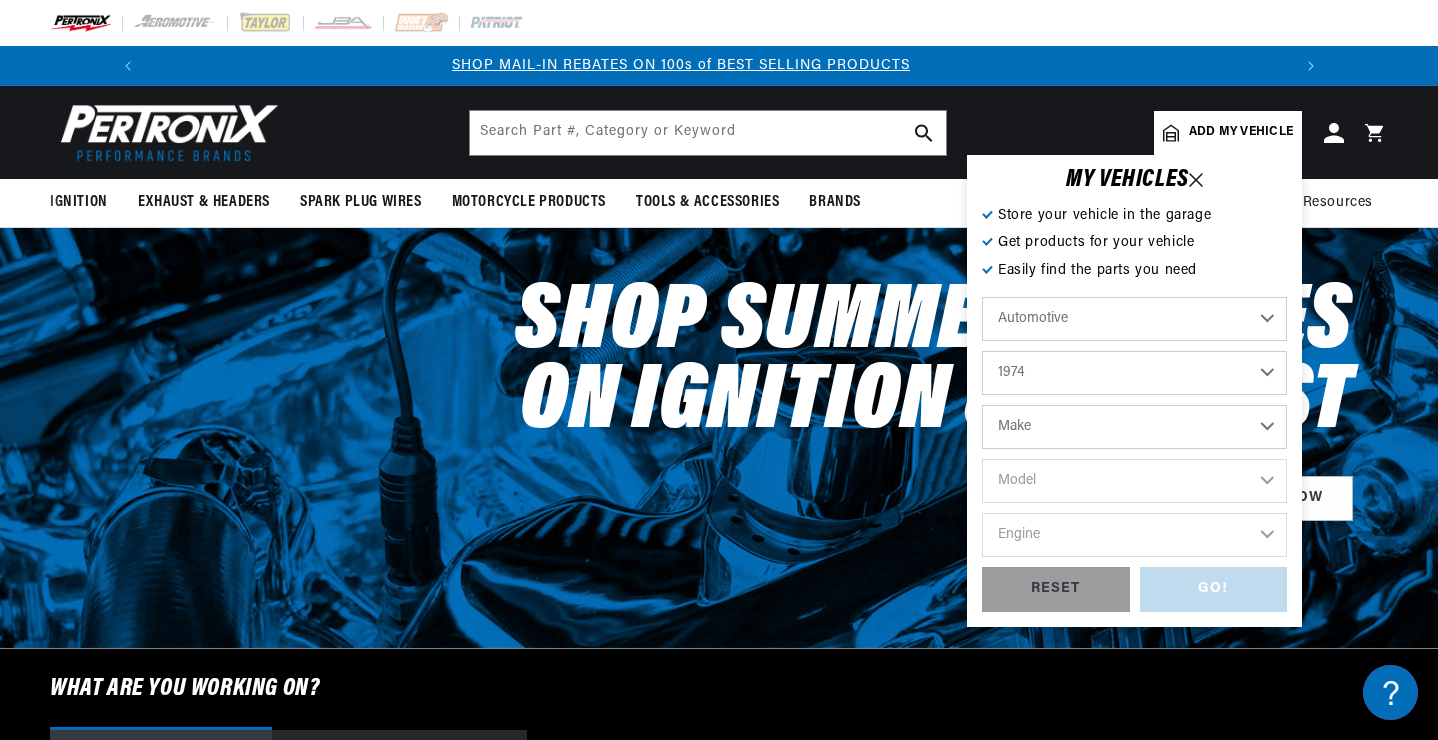 scroll, scrollTop: 0, scrollLeft: 2363, axis: horizontal 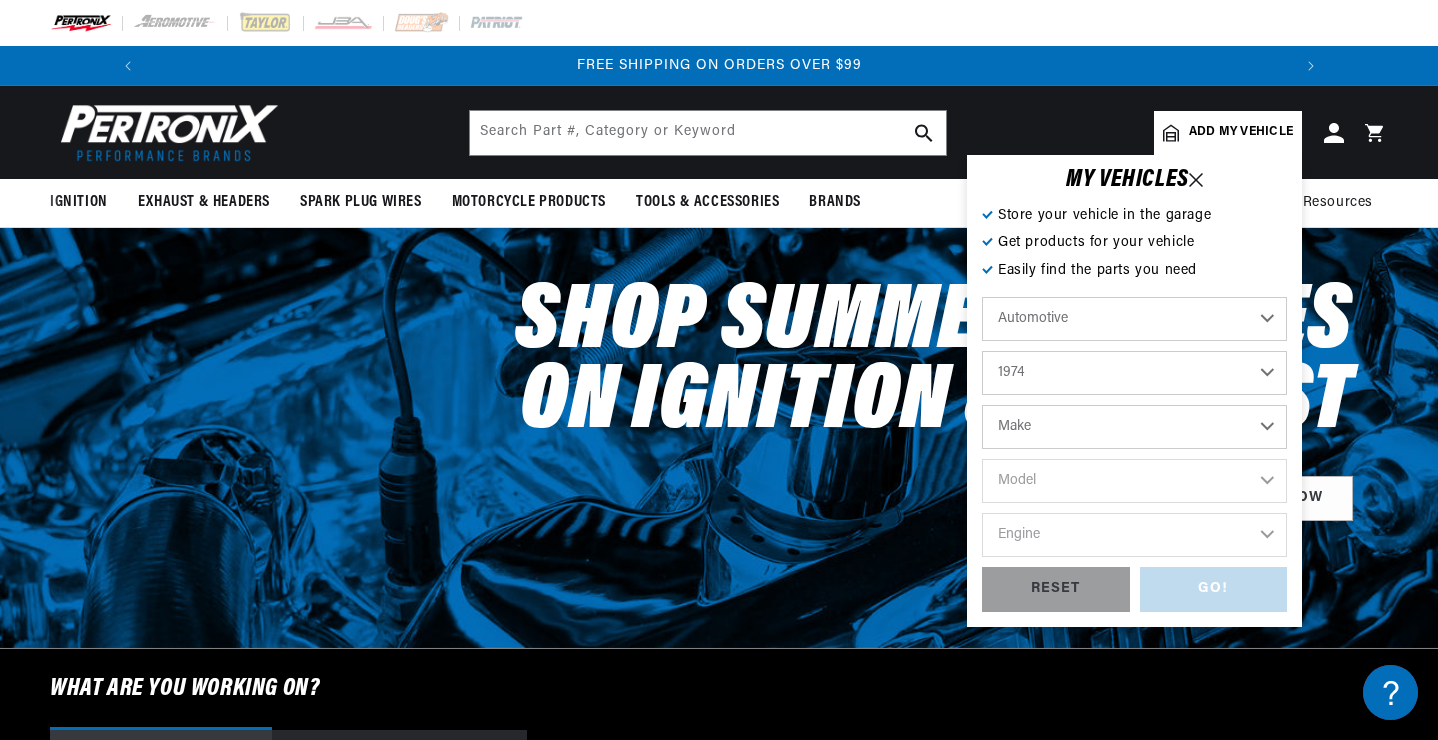 select on "International" 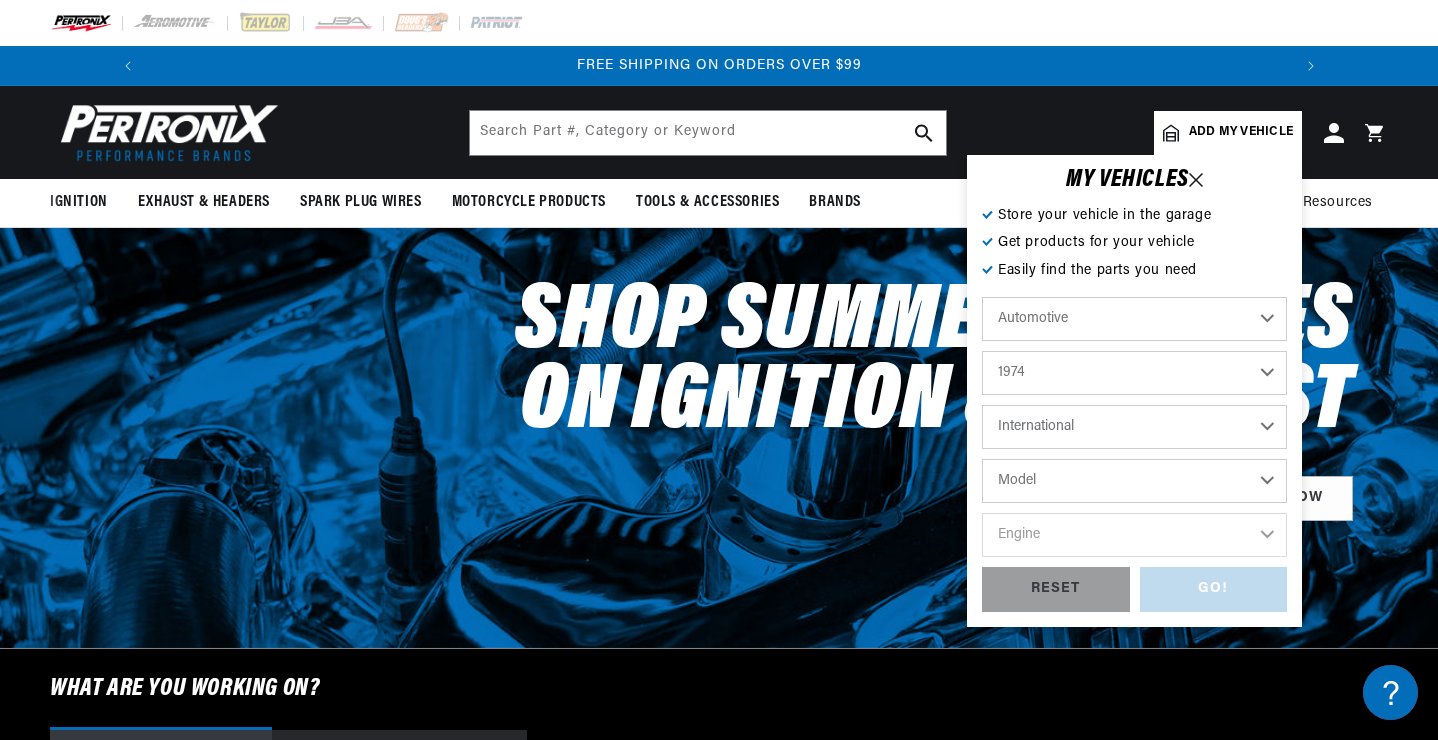 select on "200" 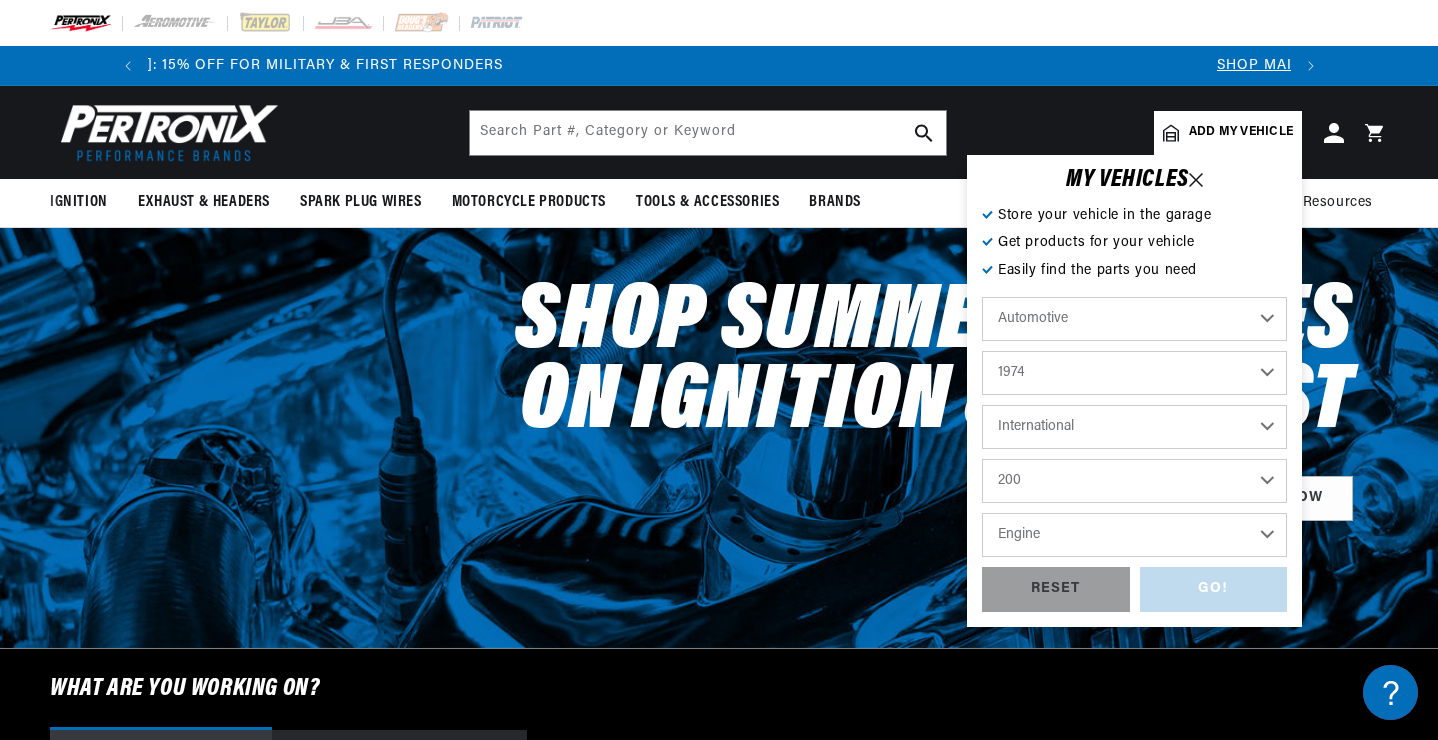 scroll, scrollTop: 0, scrollLeft: 0, axis: both 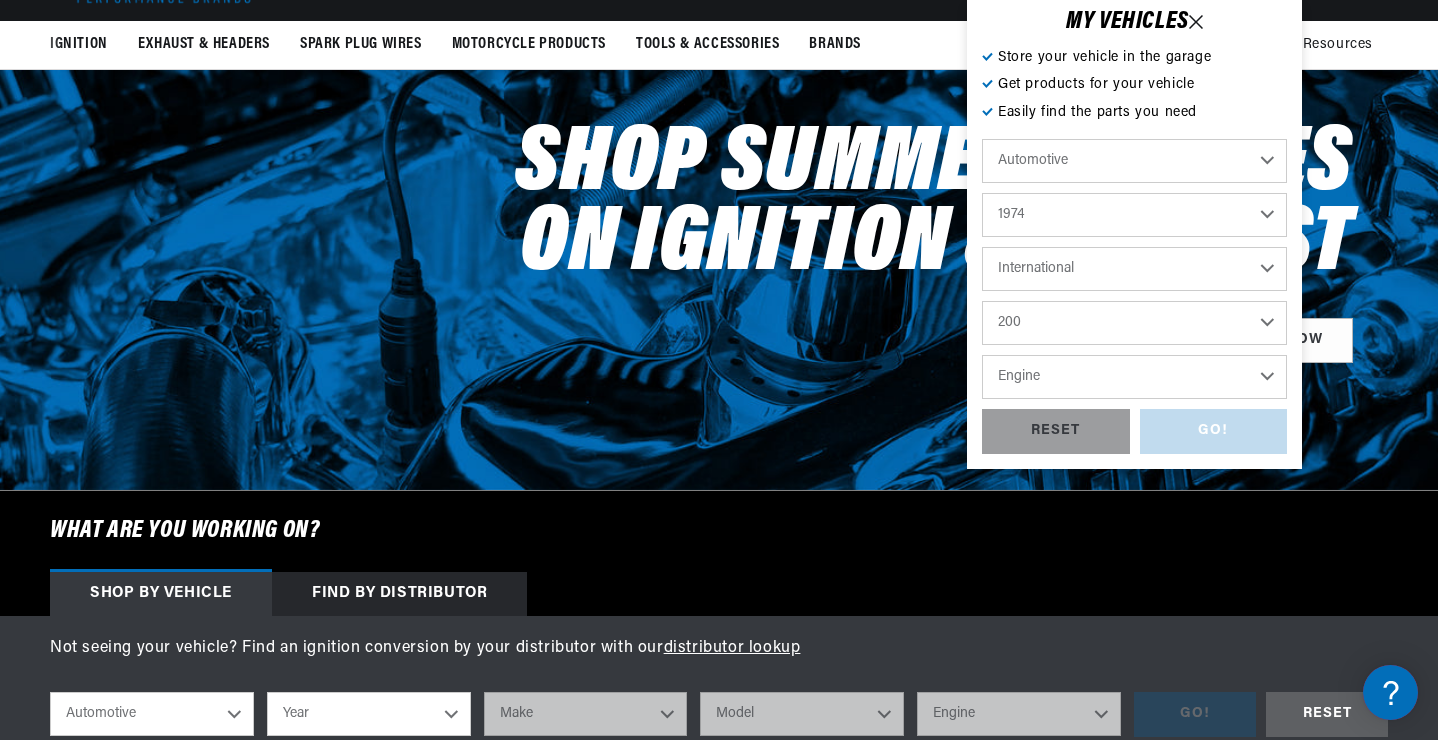 select on "6.4L" 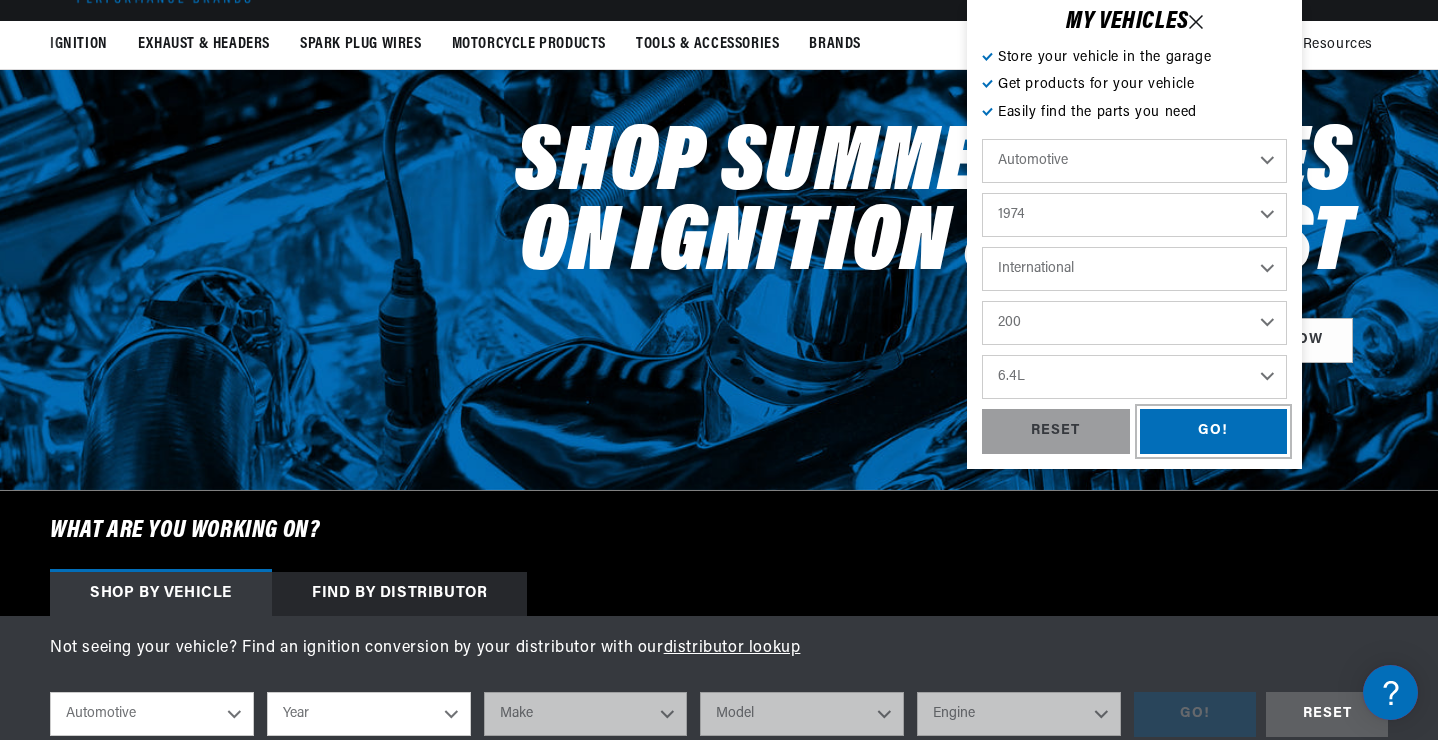 click on "GO!" at bounding box center [1214, 431] 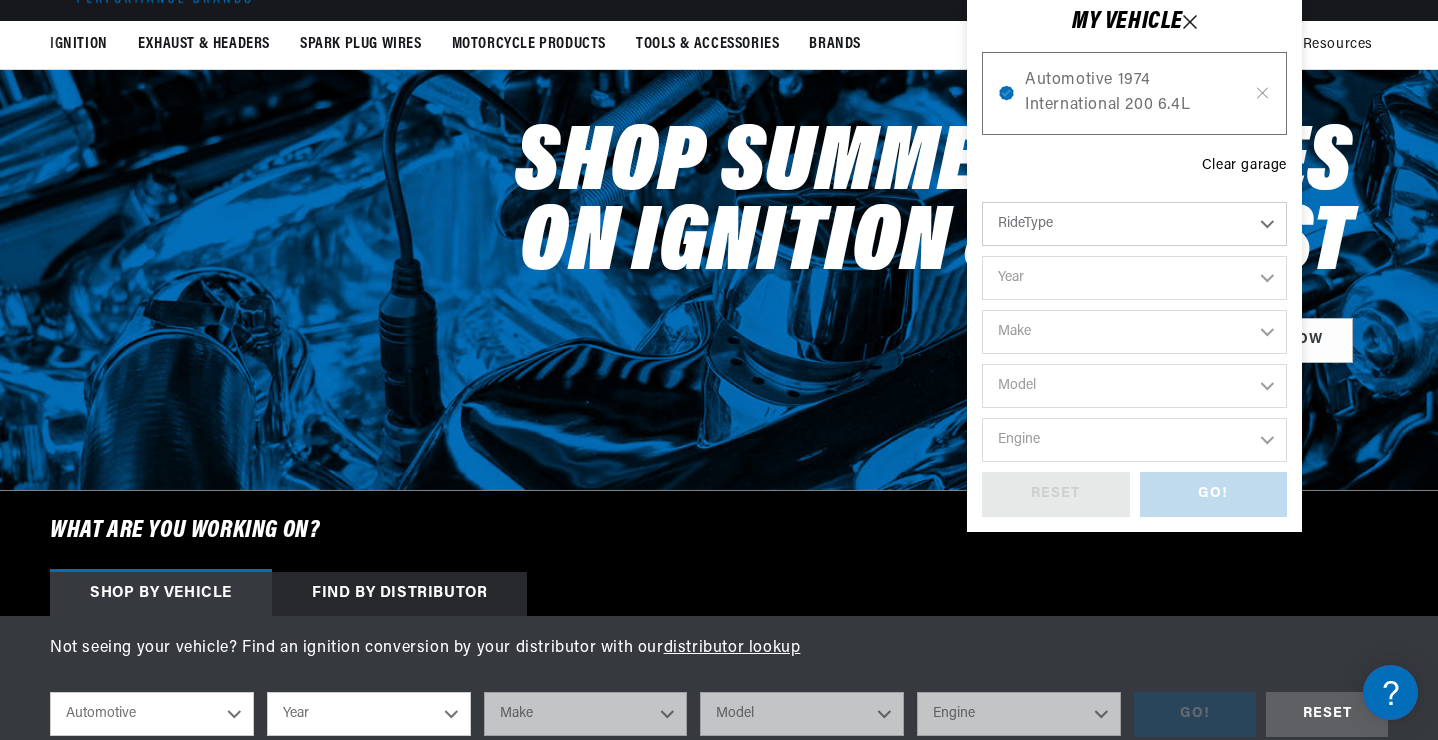select on "1974" 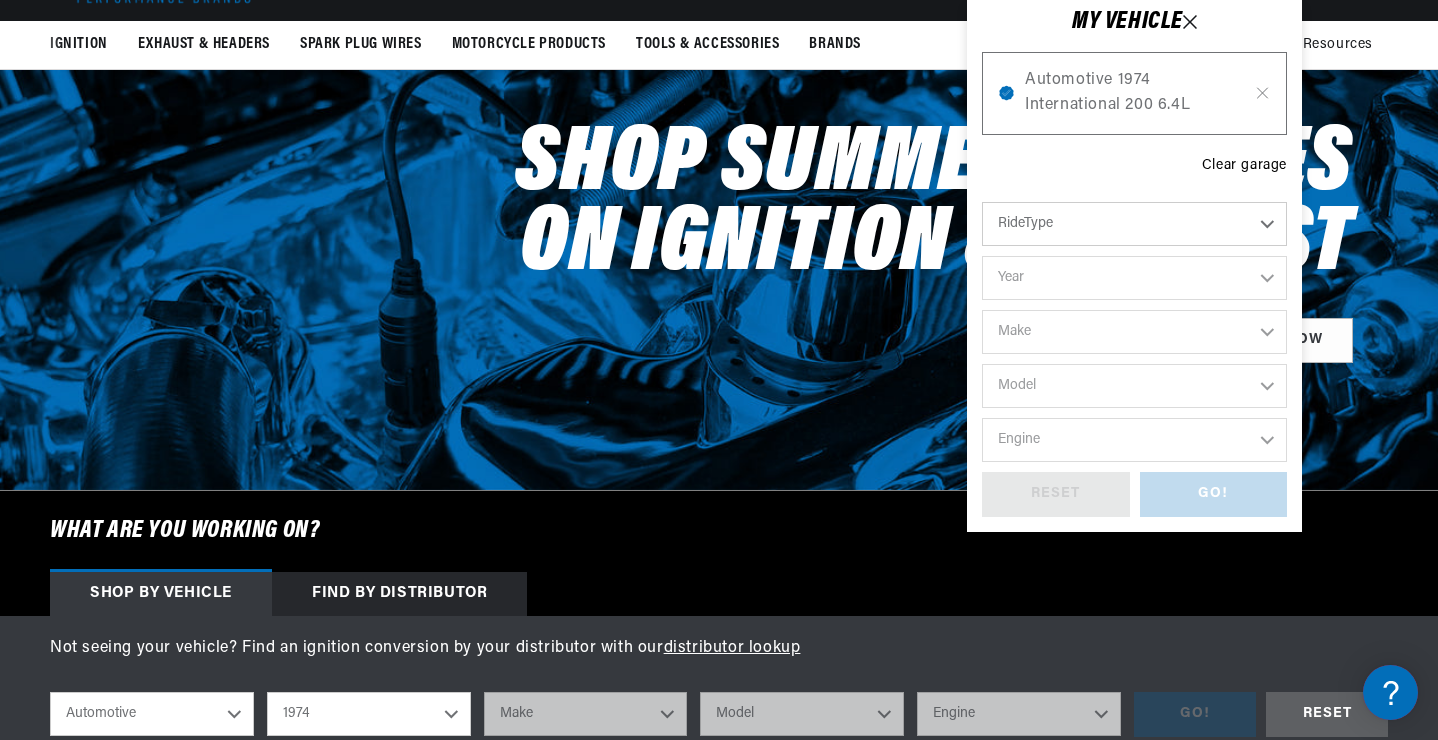 select on "International" 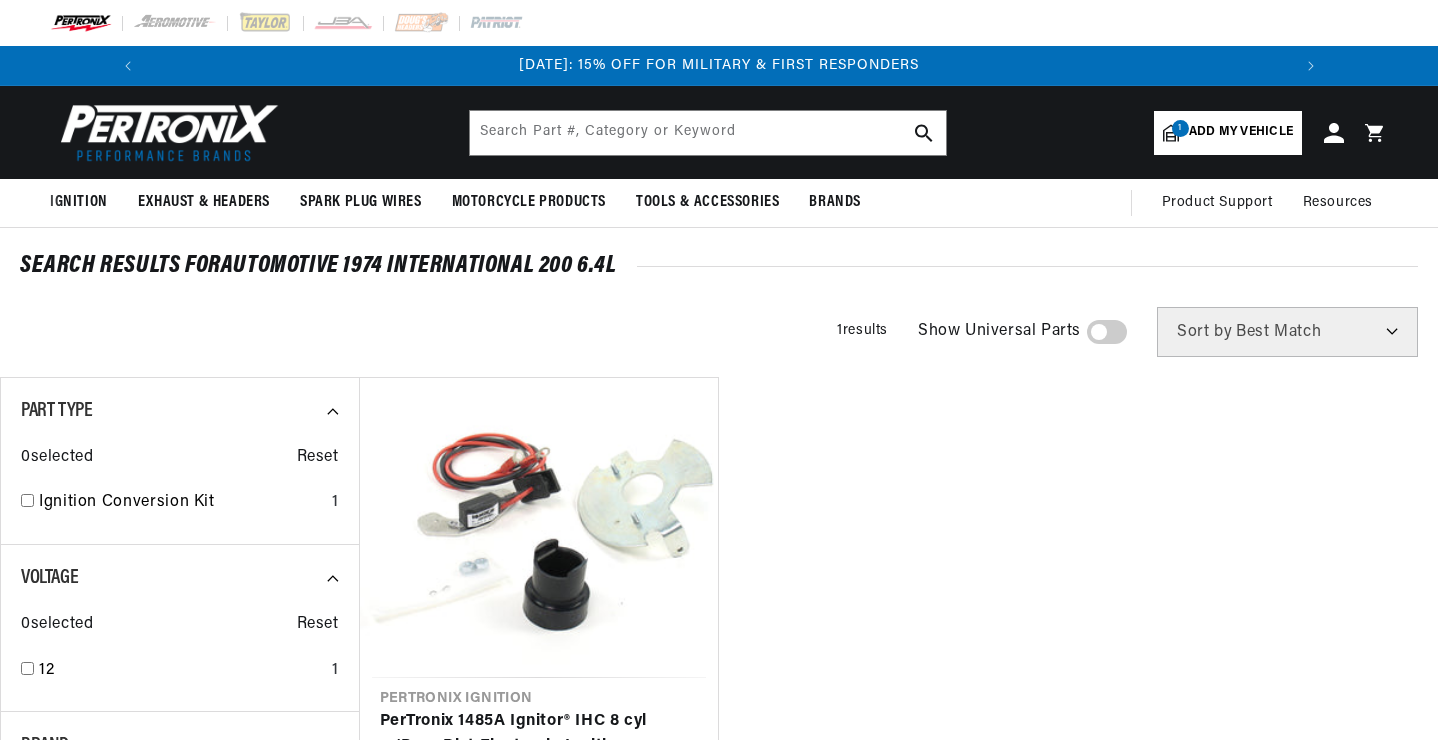 scroll, scrollTop: 0, scrollLeft: 0, axis: both 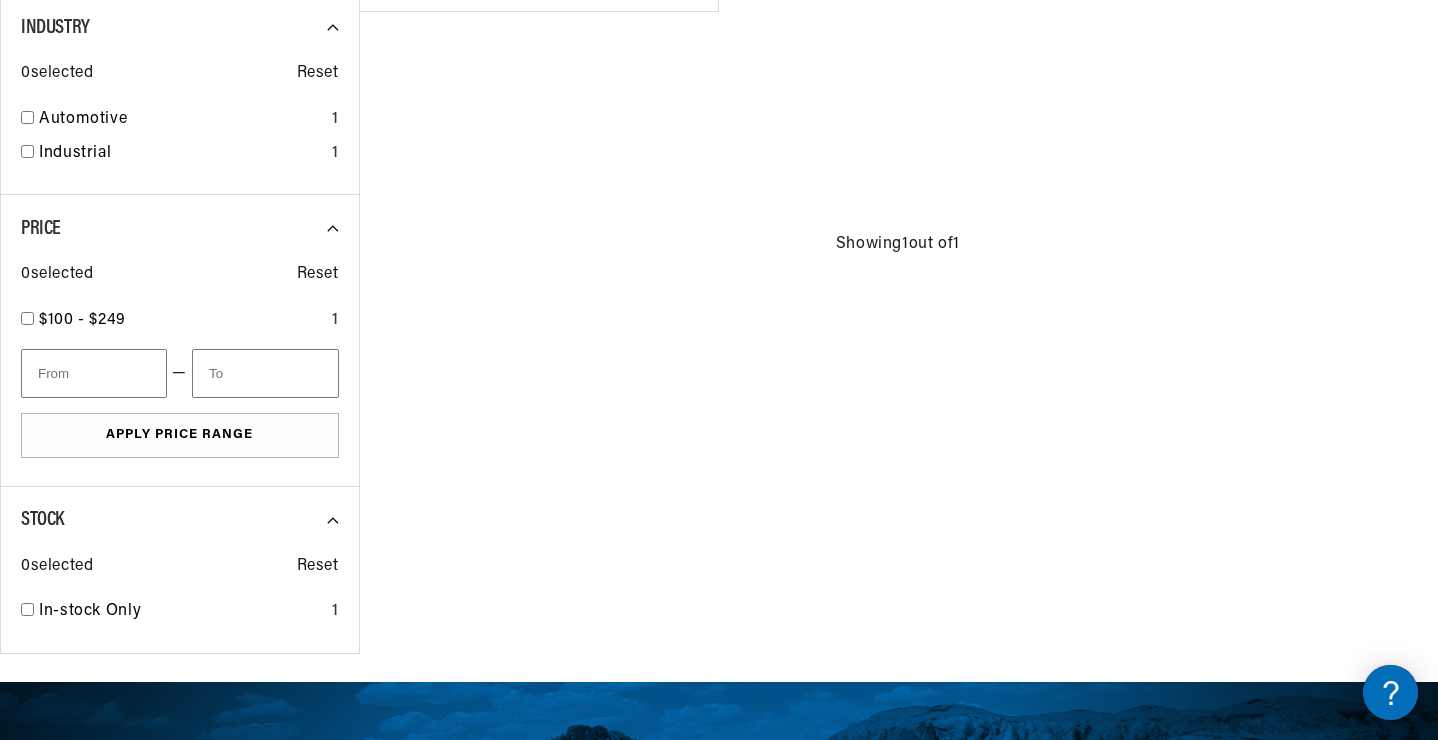 click at bounding box center [265, 373] 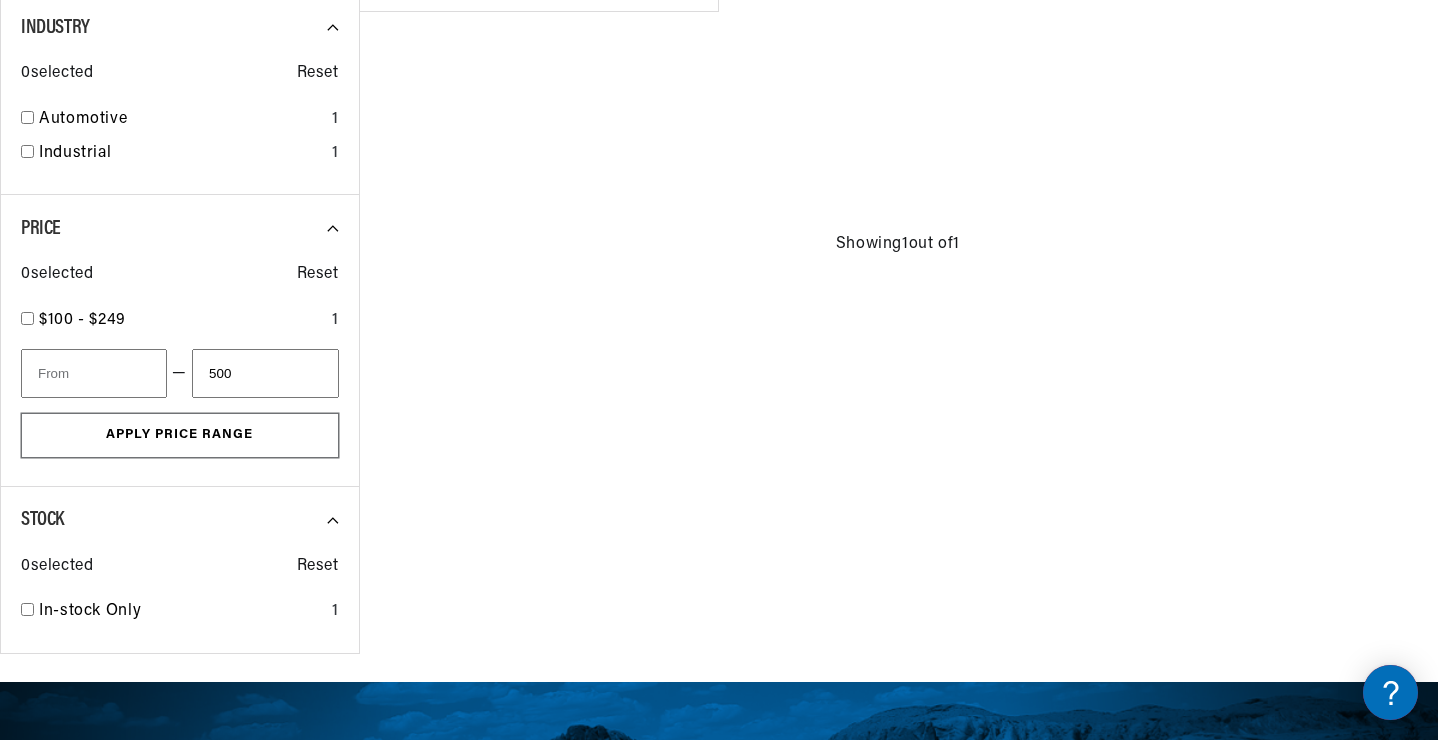 type on "500" 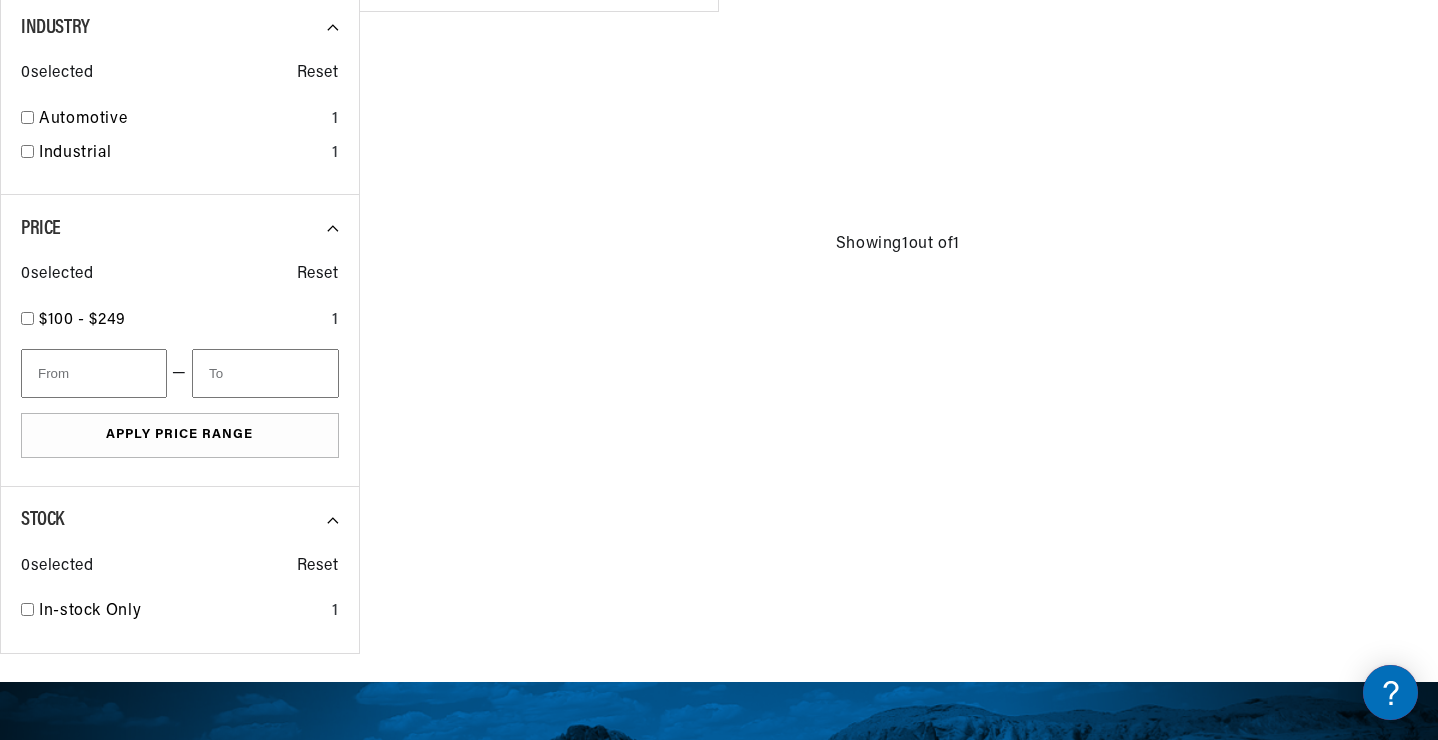 type on "500" 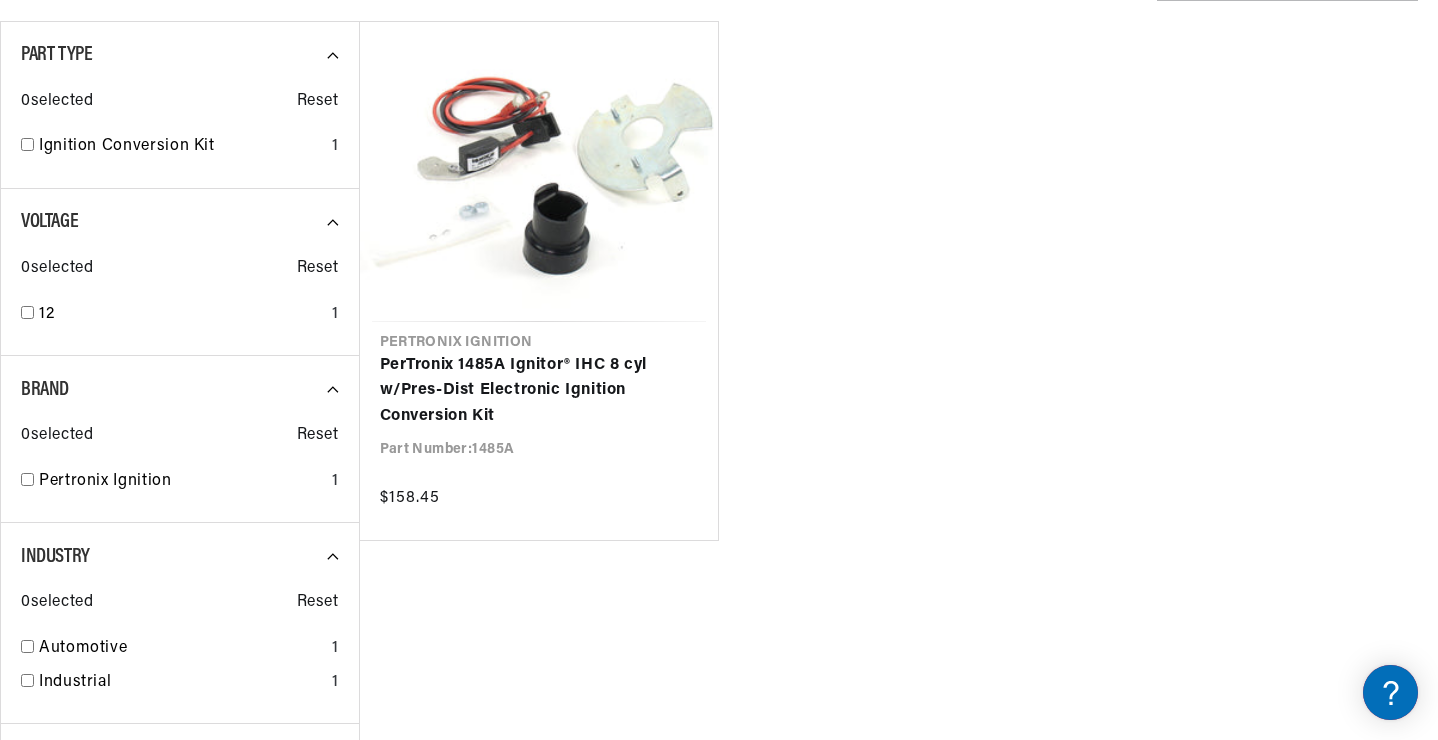 scroll, scrollTop: 465, scrollLeft: 0, axis: vertical 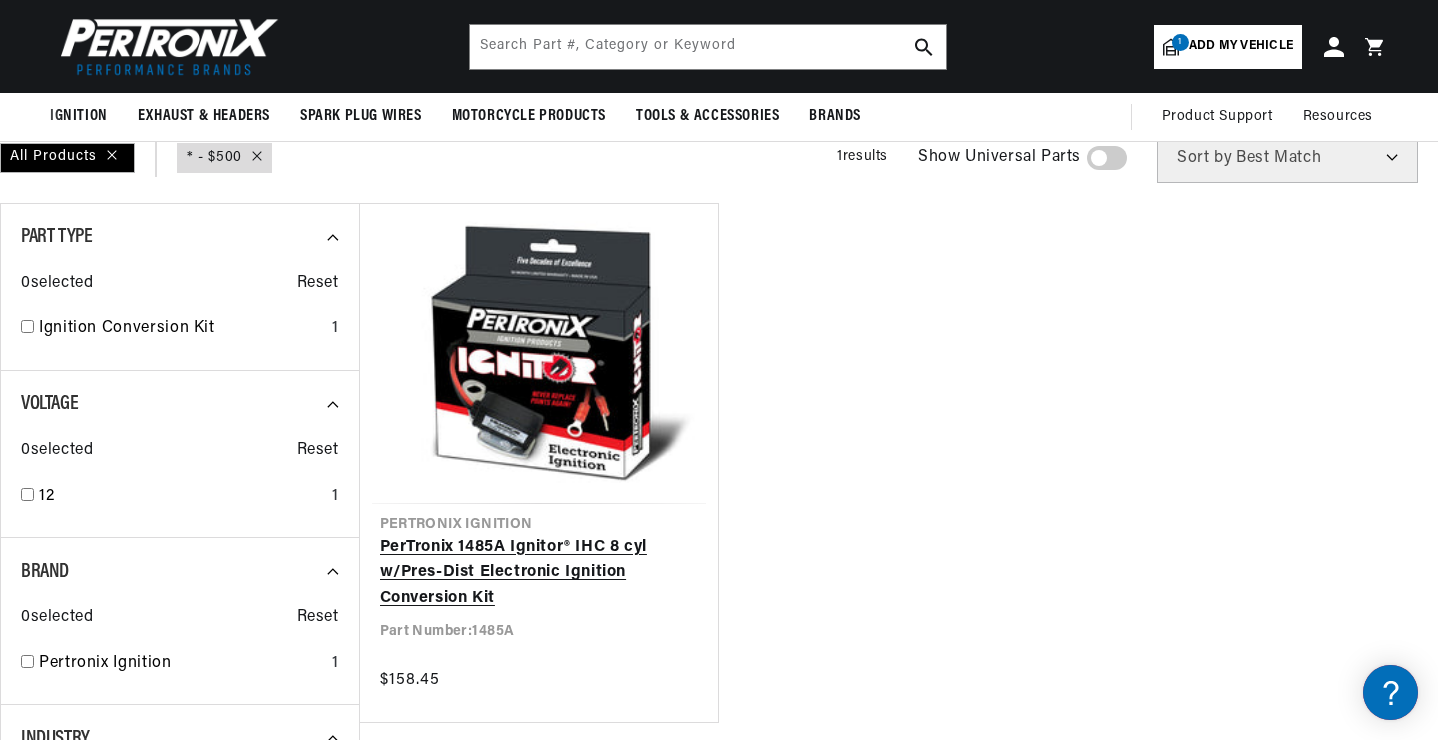 click on "PerTronix 1485A Ignitor® IHC 8 cyl w/Pres-Dist Electronic Ignition Conversion Kit" at bounding box center [539, 573] 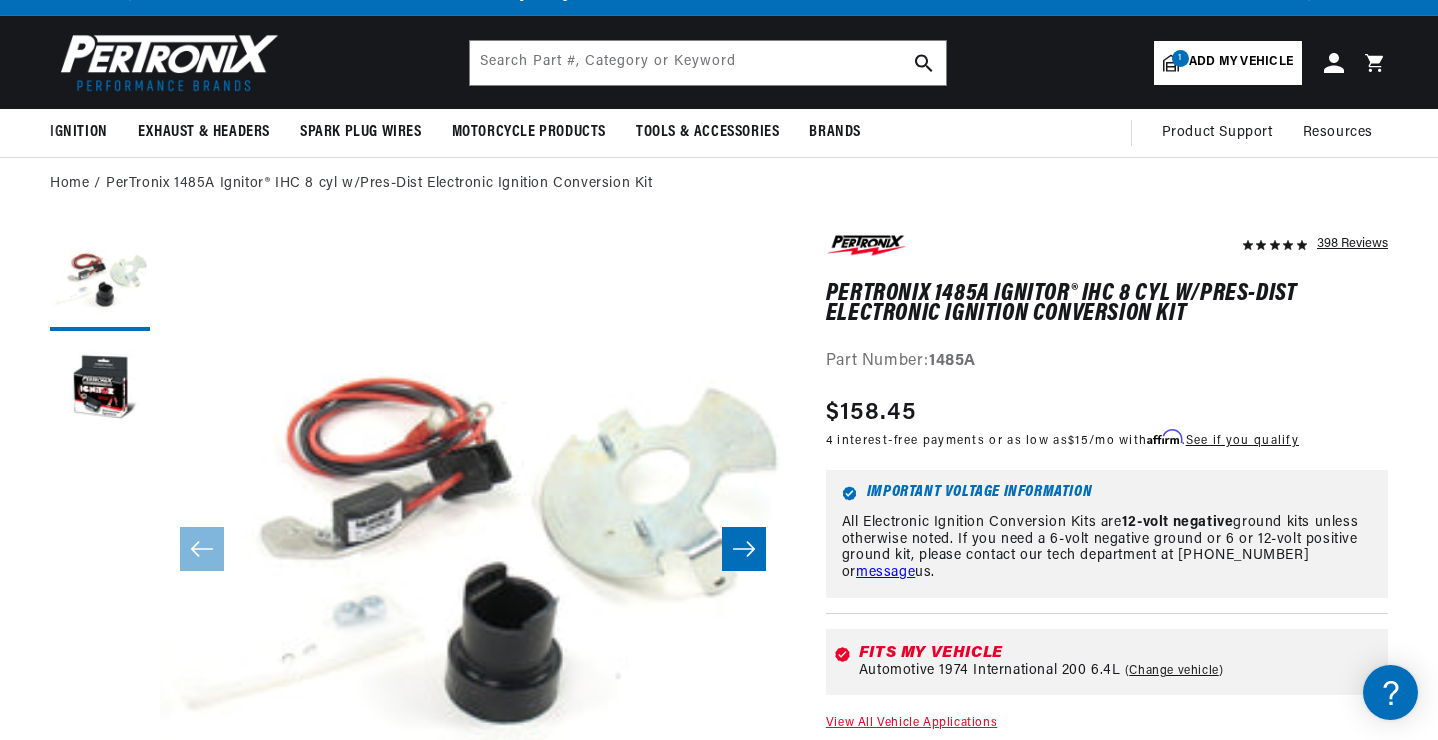 scroll, scrollTop: 83, scrollLeft: 1, axis: both 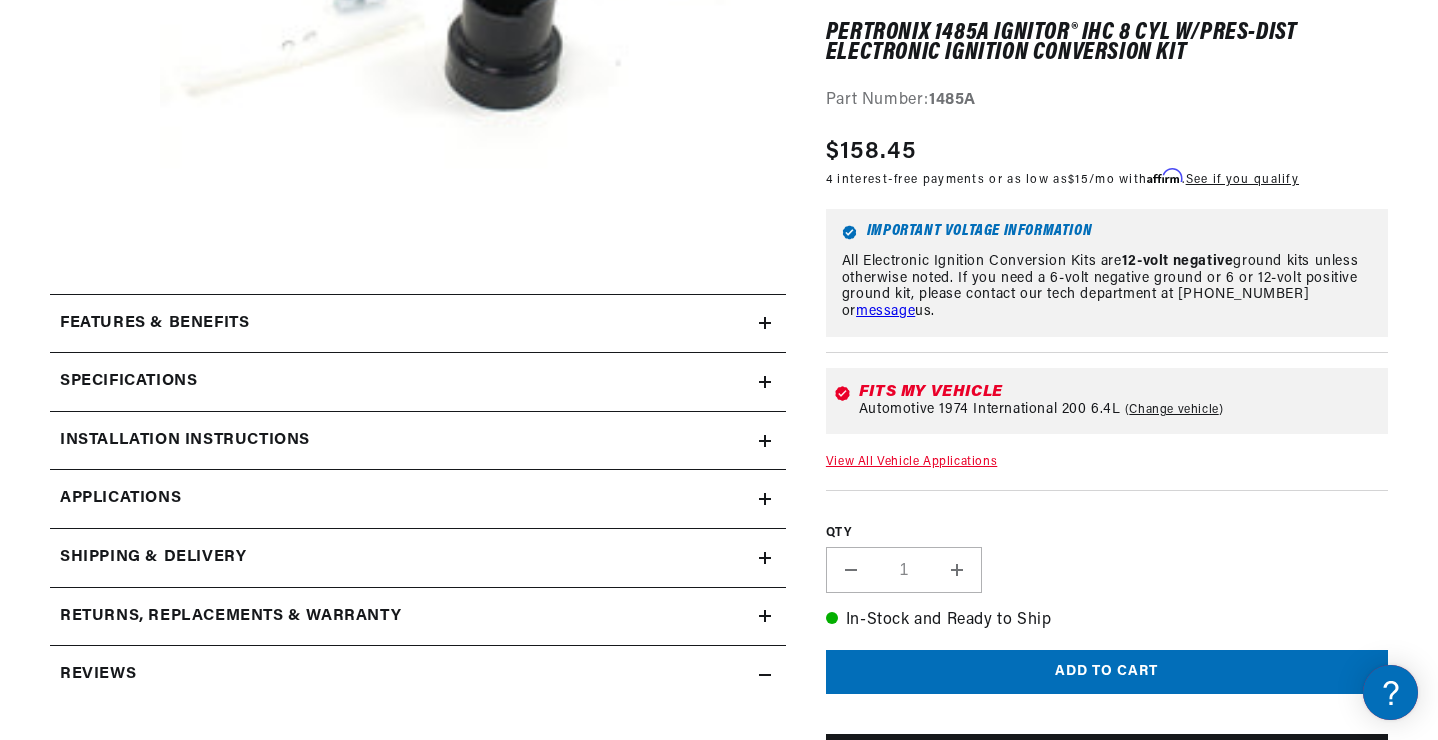 click on "Specifications" at bounding box center [404, 324] 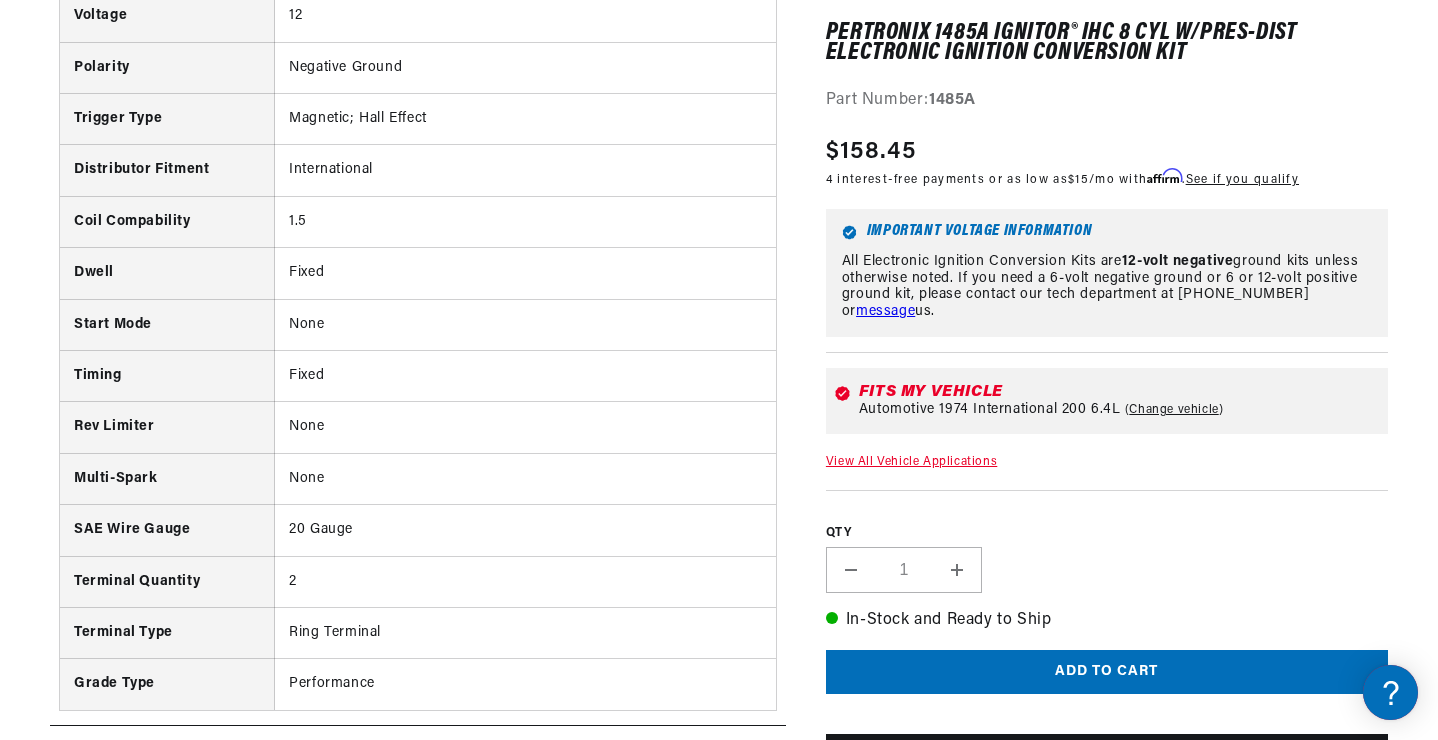 scroll, scrollTop: 1160, scrollLeft: 0, axis: vertical 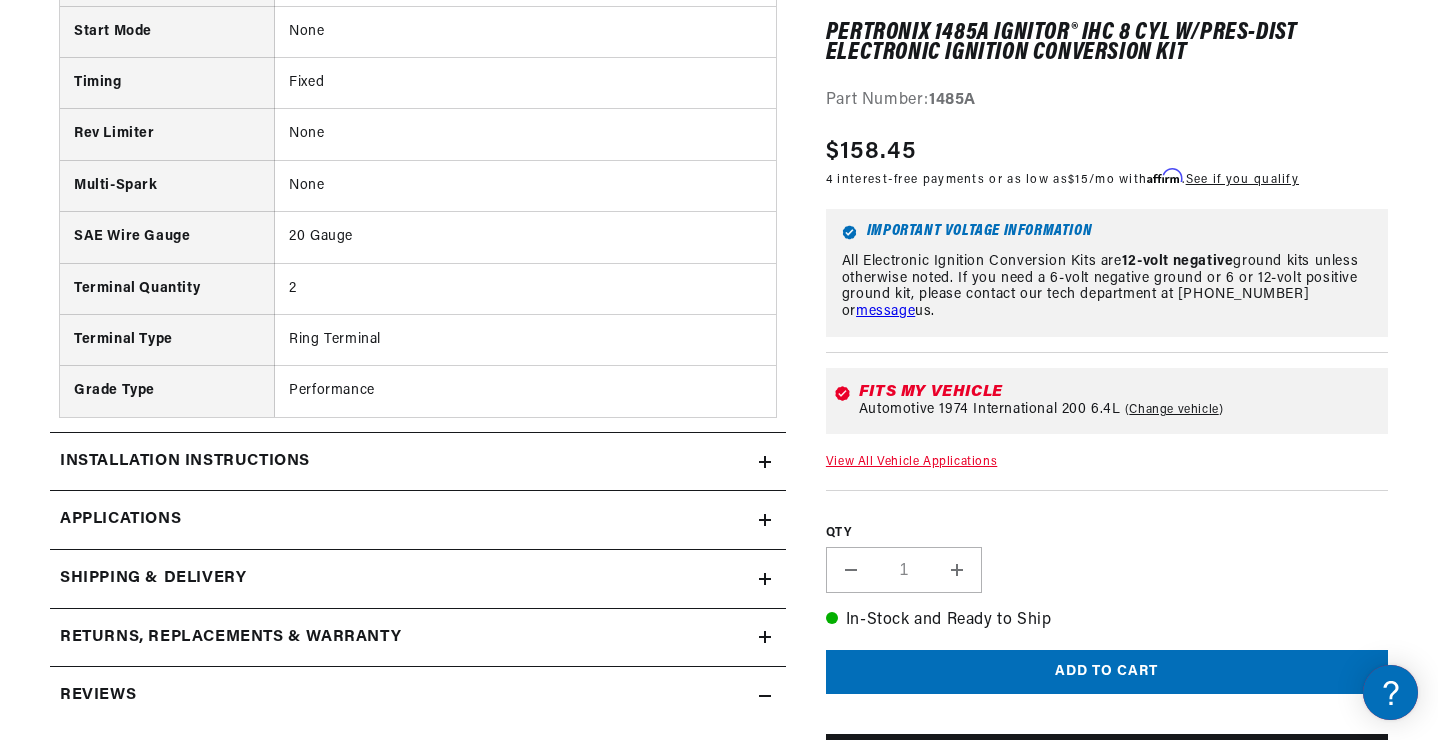 click on "Applications" at bounding box center (418, 520) 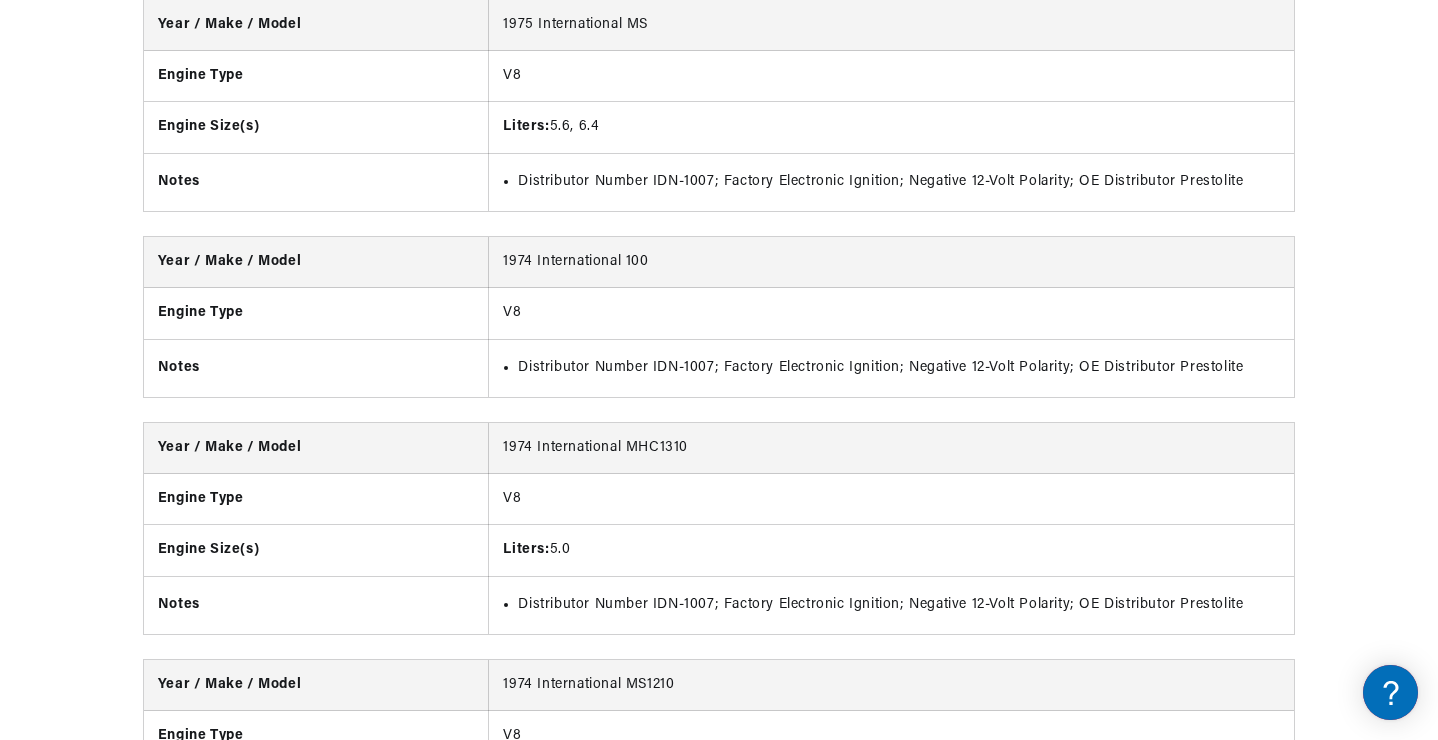scroll, scrollTop: 0, scrollLeft: 1181, axis: horizontal 